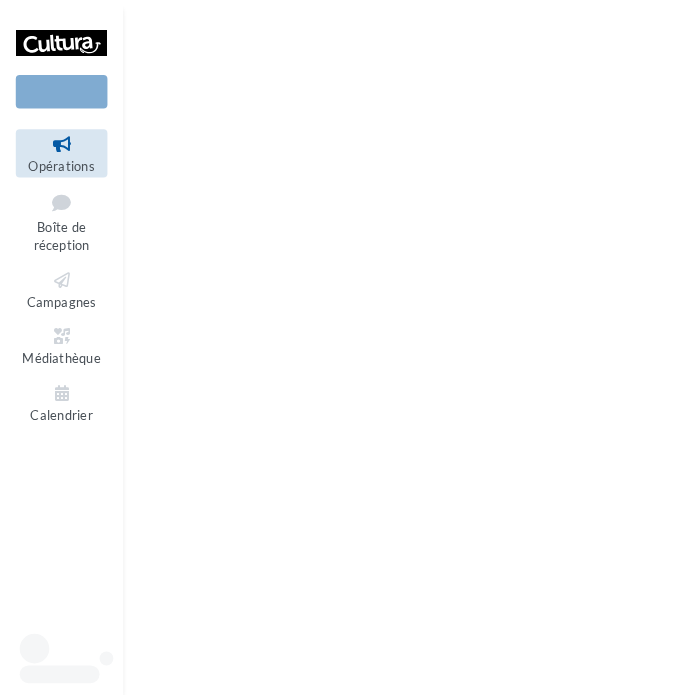 scroll, scrollTop: 0, scrollLeft: 0, axis: both 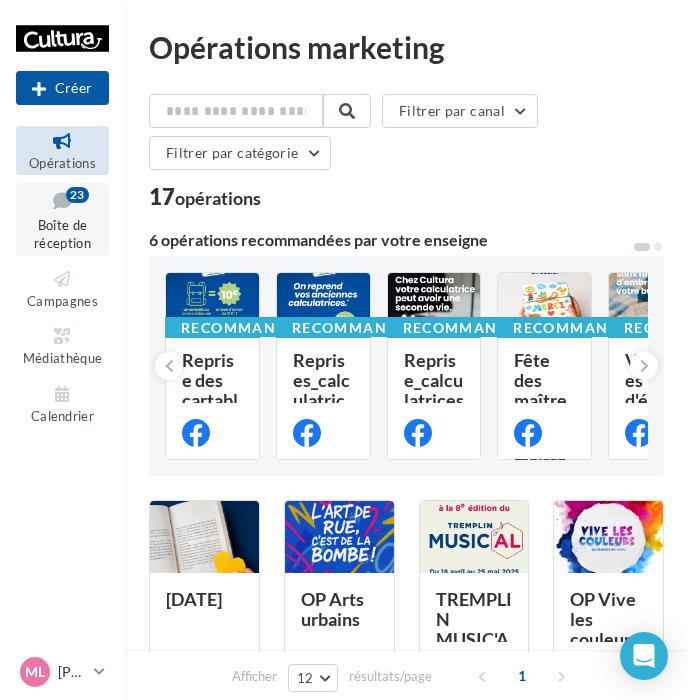 click at bounding box center (62, 200) 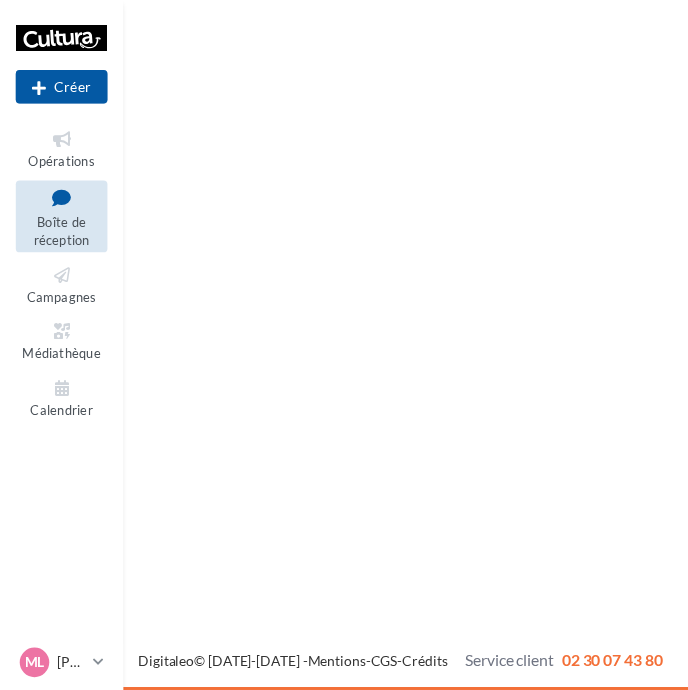scroll, scrollTop: 0, scrollLeft: 0, axis: both 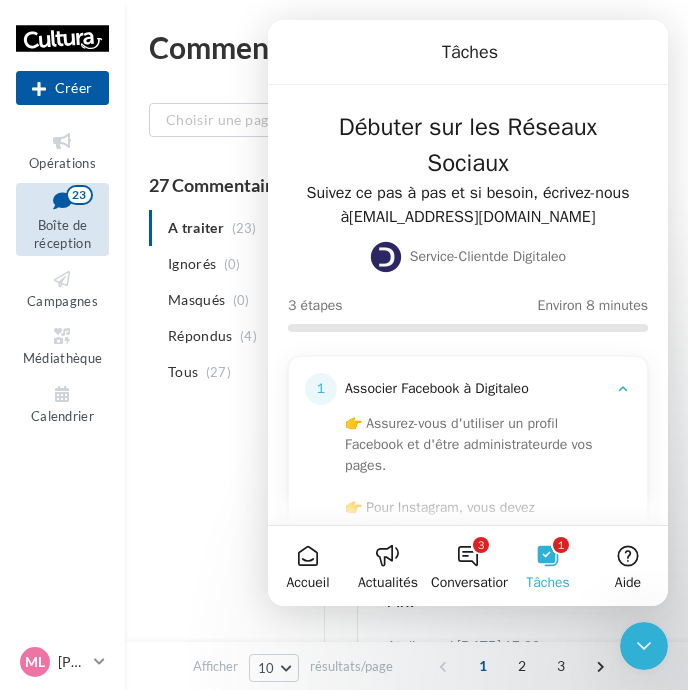 click on "A traiter
(23)
Ignorés
(0)
[GEOGRAPHIC_DATA]
(0)
Répondus
(4)
Tous
(27)
Lavivie Lavivie
[DATE]
[PERSON_NAME] et stitch [DATE] 10:29
[PERSON_NAME]
Ignorer
[PERSON_NAME]
[DATE]
Atelier mai [DATE] 17:33
[PERSON_NAME] Mrx trop bien ça 😍
Ignorer
Maeva Mrx
[DATE]" at bounding box center [406, 1335] 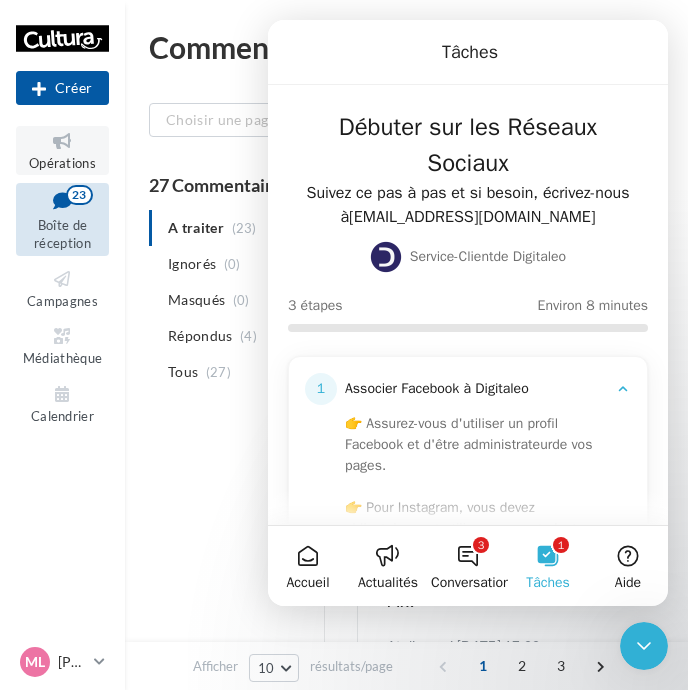 click at bounding box center [62, 141] 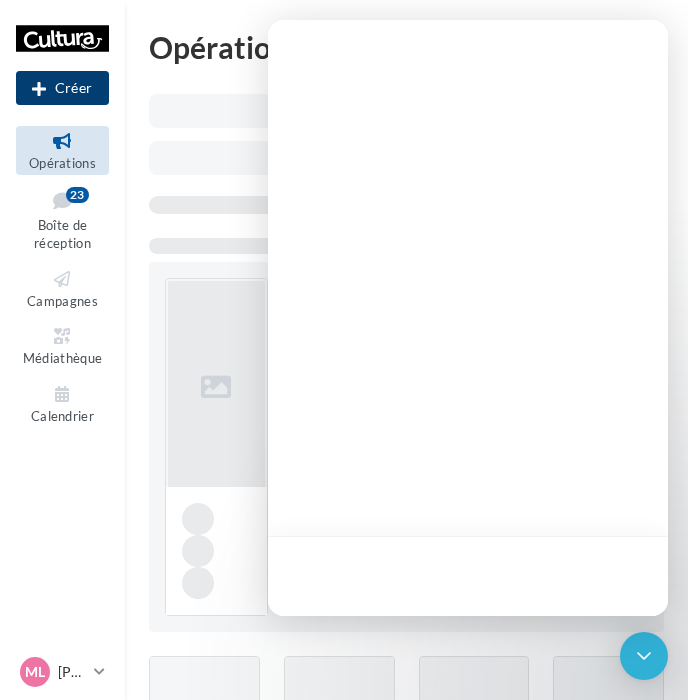 scroll, scrollTop: 0, scrollLeft: 0, axis: both 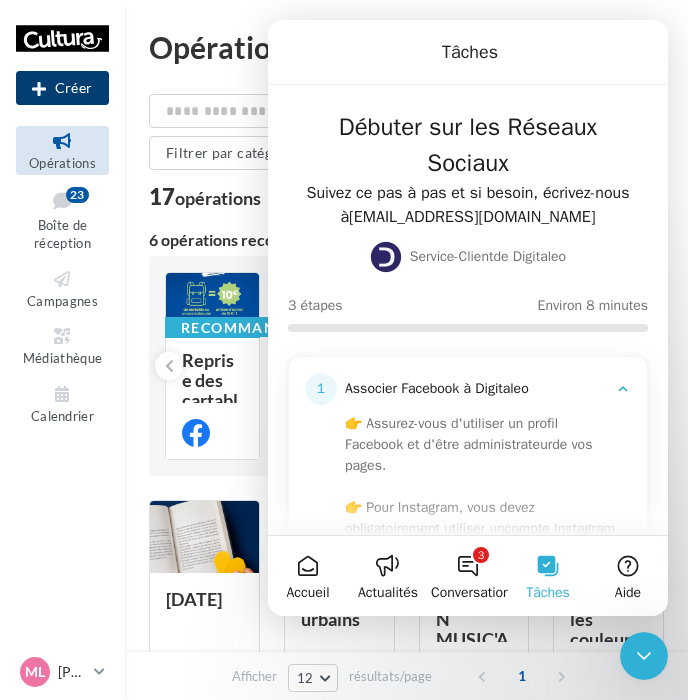 click on "Créer" at bounding box center [62, 88] 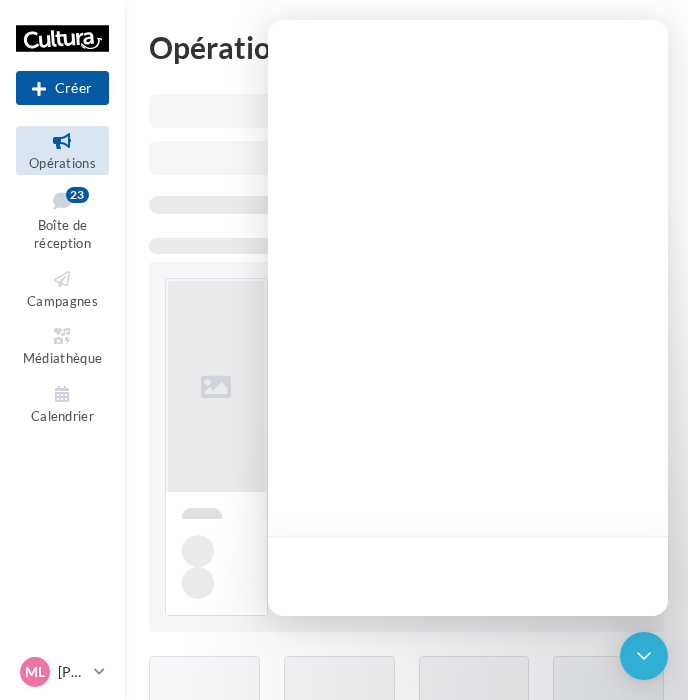 scroll, scrollTop: 0, scrollLeft: 0, axis: both 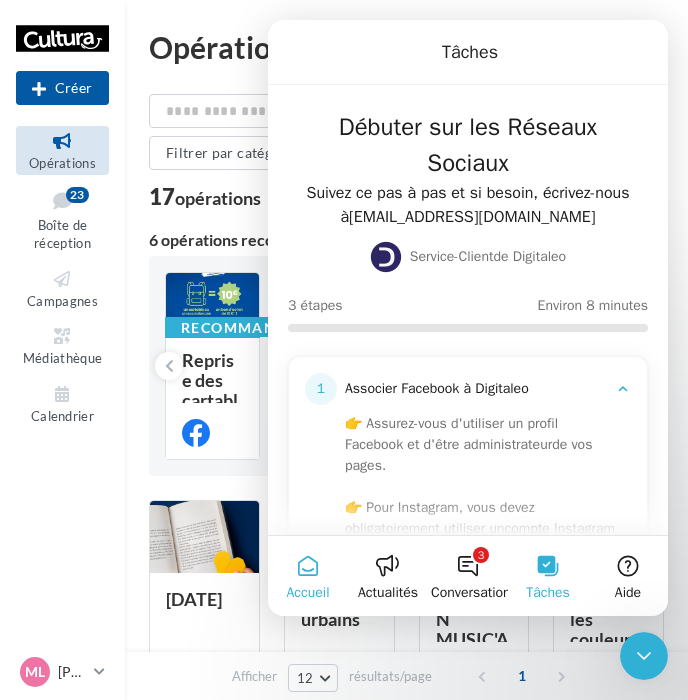 click on "Accueil" at bounding box center (308, 576) 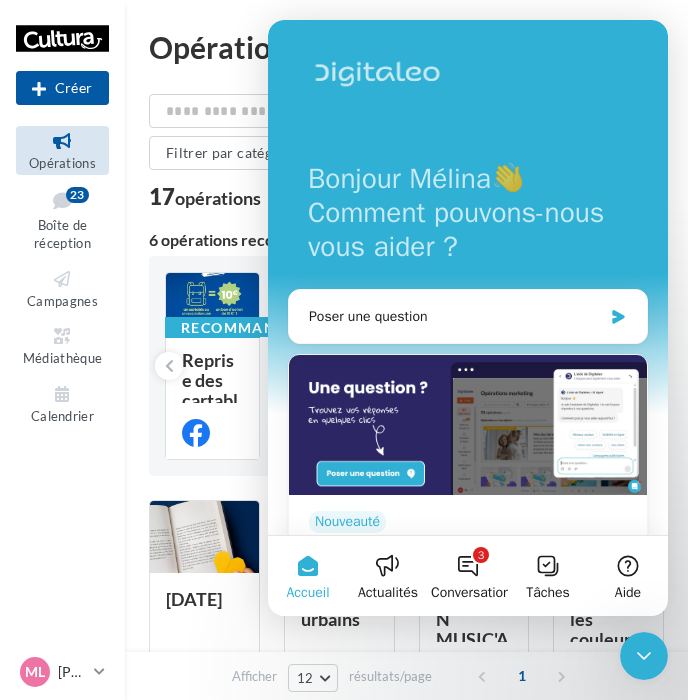 scroll, scrollTop: 544, scrollLeft: 0, axis: vertical 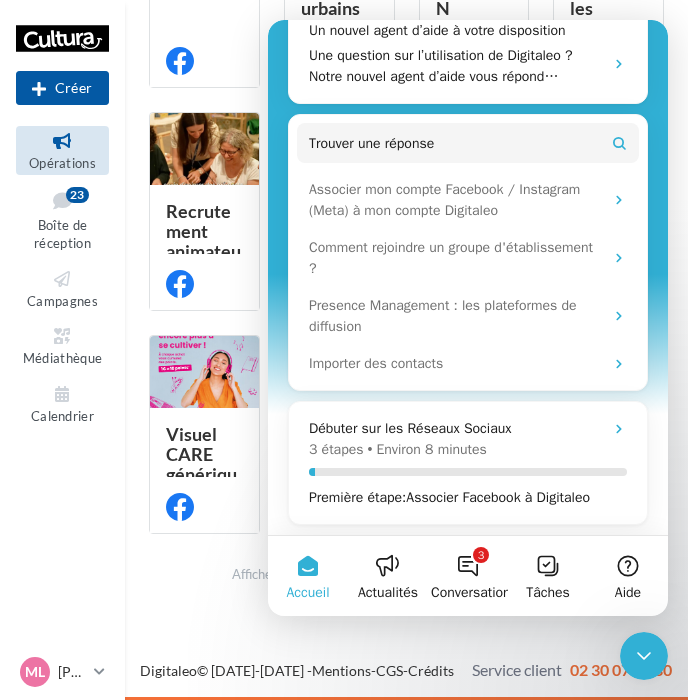 click on "Afficher   12         12     24     48     96         résultats/page     1" at bounding box center (406, 574) 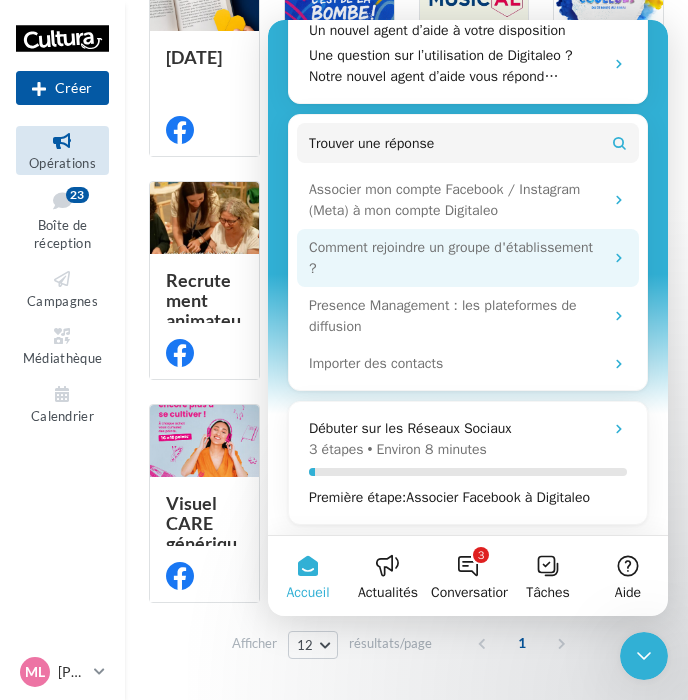 scroll, scrollTop: 511, scrollLeft: 0, axis: vertical 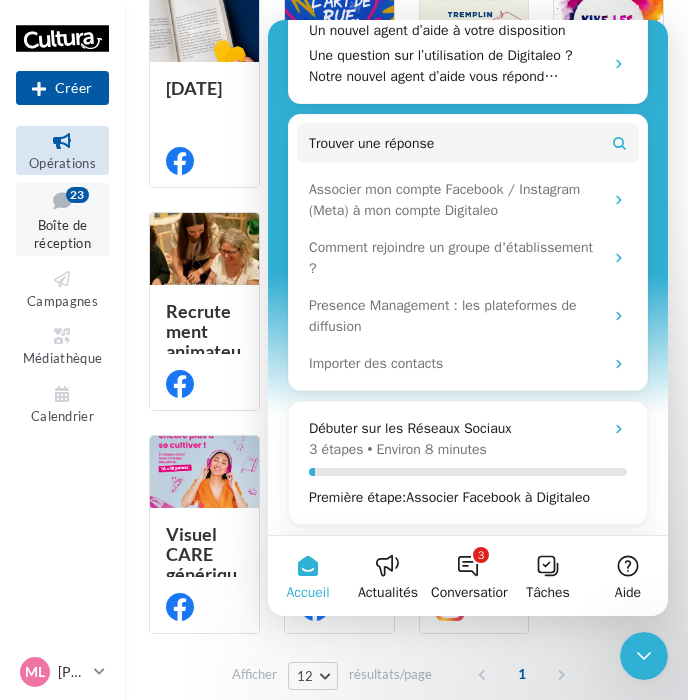click at bounding box center (62, 200) 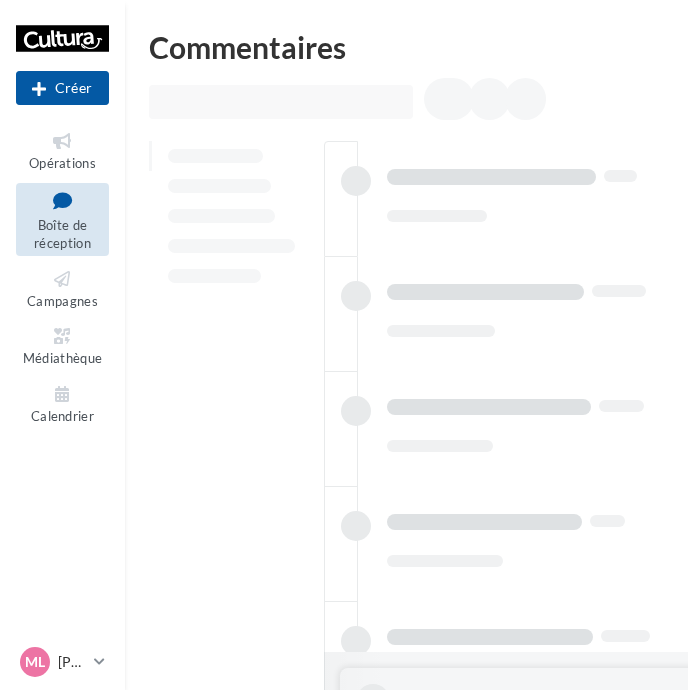 scroll, scrollTop: 0, scrollLeft: 0, axis: both 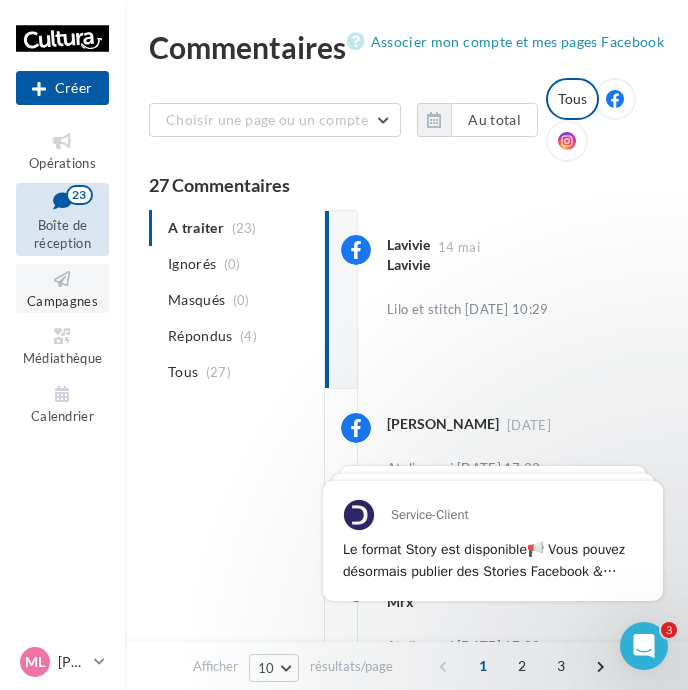 click on "Campagnes" at bounding box center [62, 301] 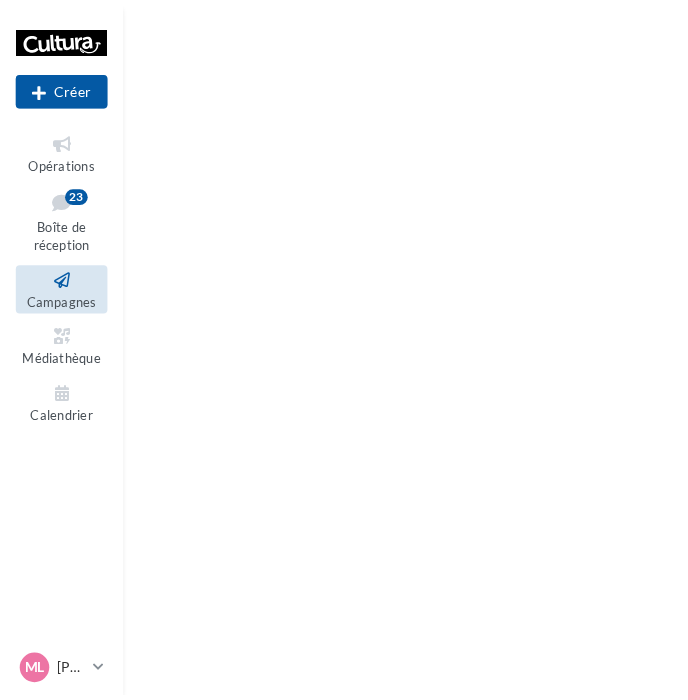 scroll, scrollTop: 0, scrollLeft: 0, axis: both 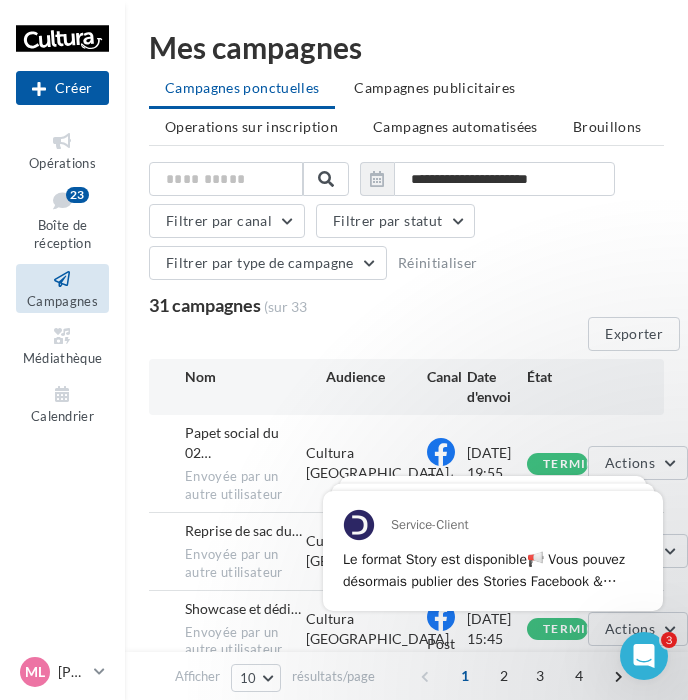 click on "**********" at bounding box center [406, 260] 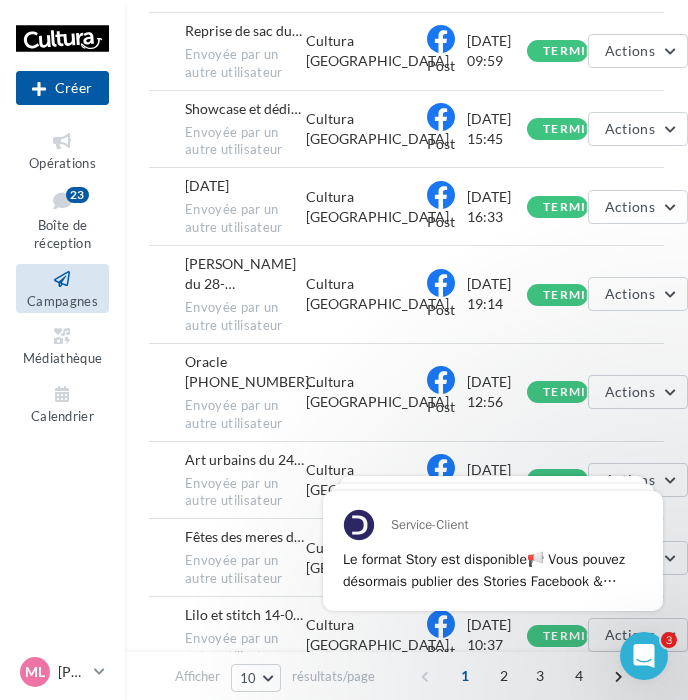 scroll, scrollTop: 0, scrollLeft: 0, axis: both 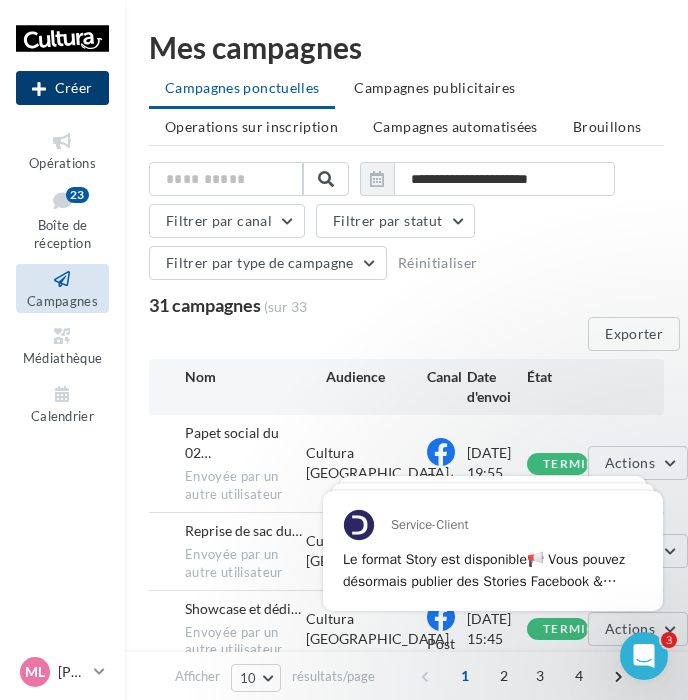 click on "Créer" at bounding box center [62, 88] 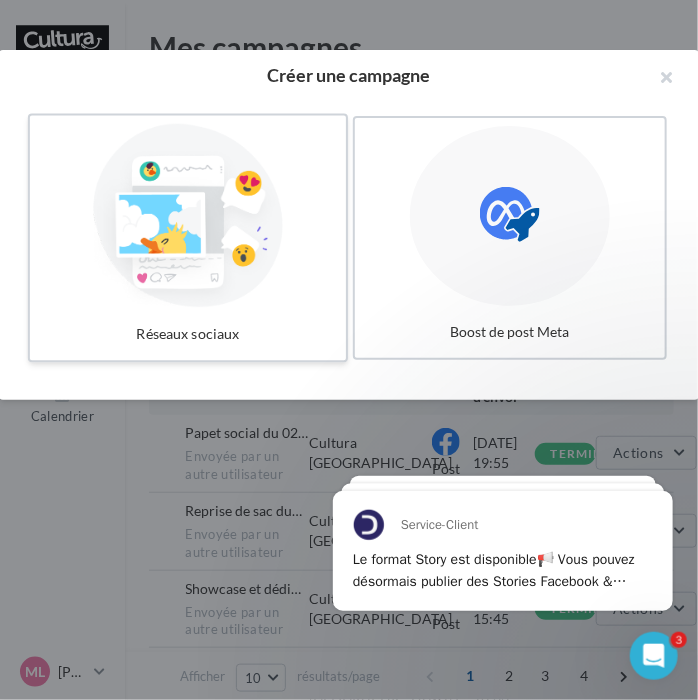 click at bounding box center (188, 216) 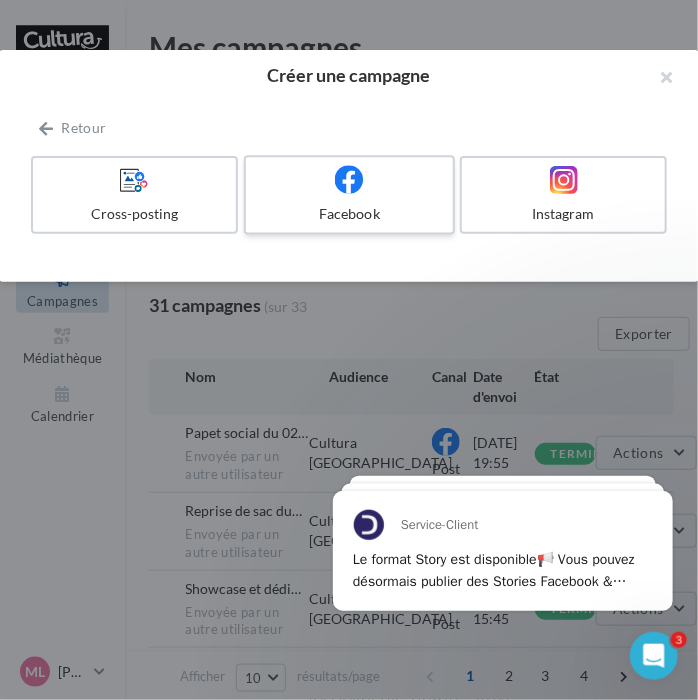 click at bounding box center (349, 180) 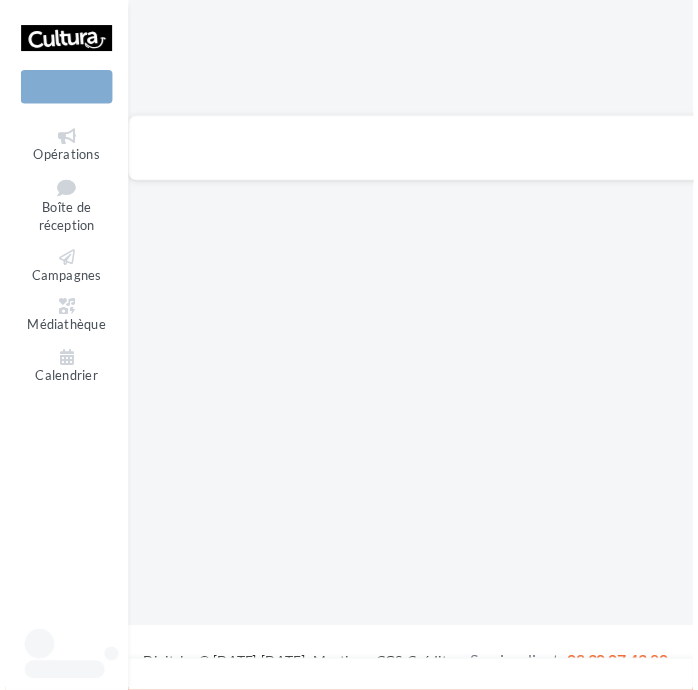scroll, scrollTop: 0, scrollLeft: 0, axis: both 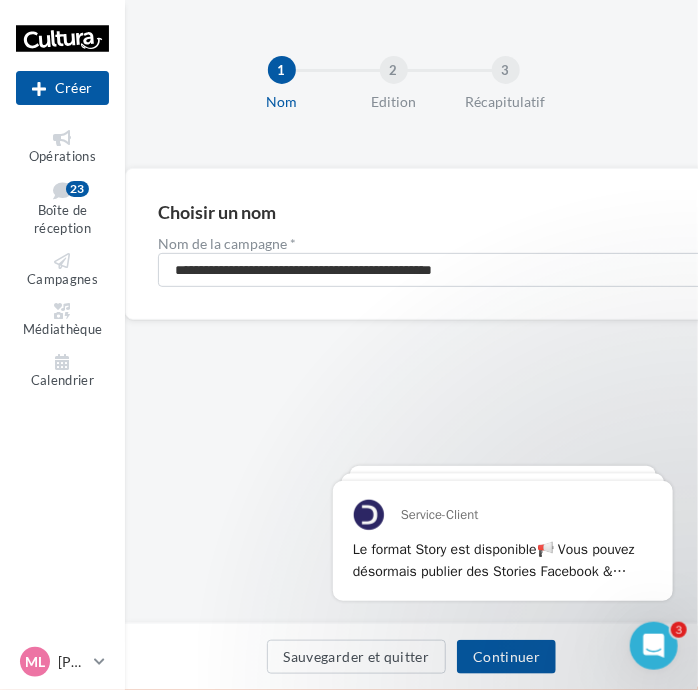 click on "Nom de la campagne *" at bounding box center (450, 244) 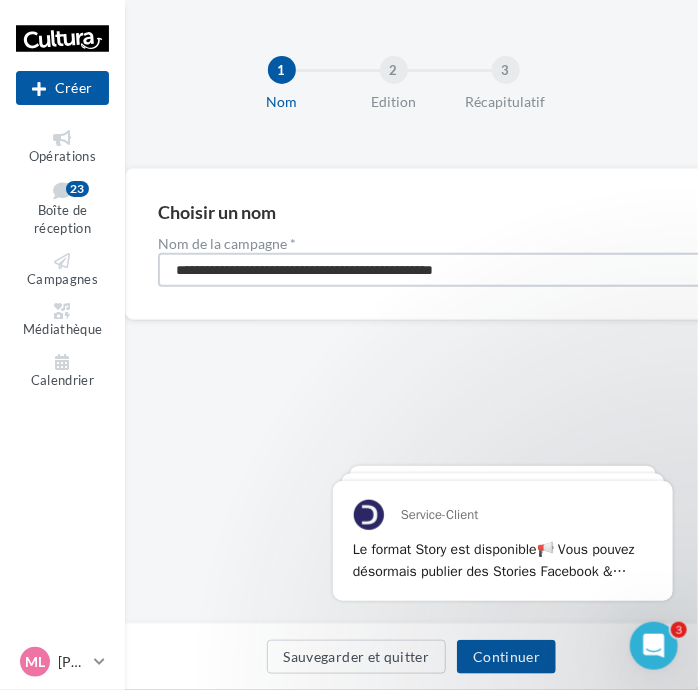 click on "**********" at bounding box center [450, 270] 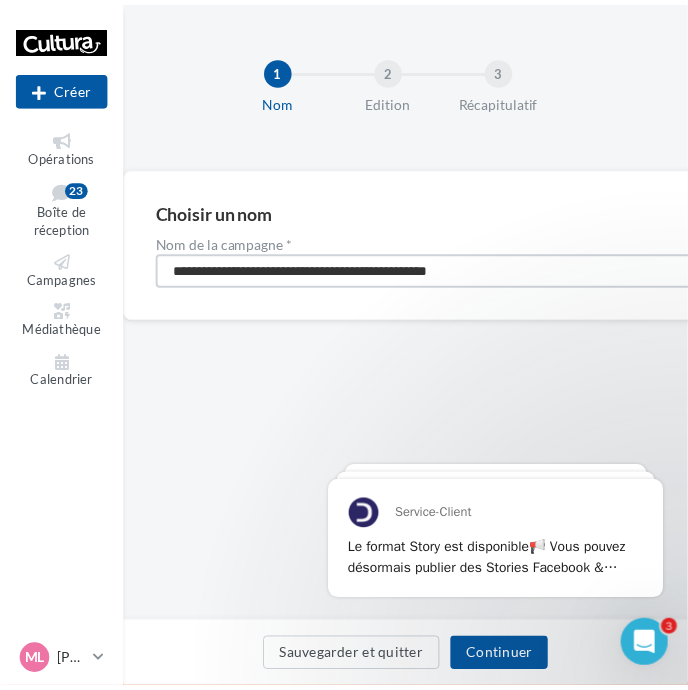 scroll, scrollTop: 0, scrollLeft: 44, axis: horizontal 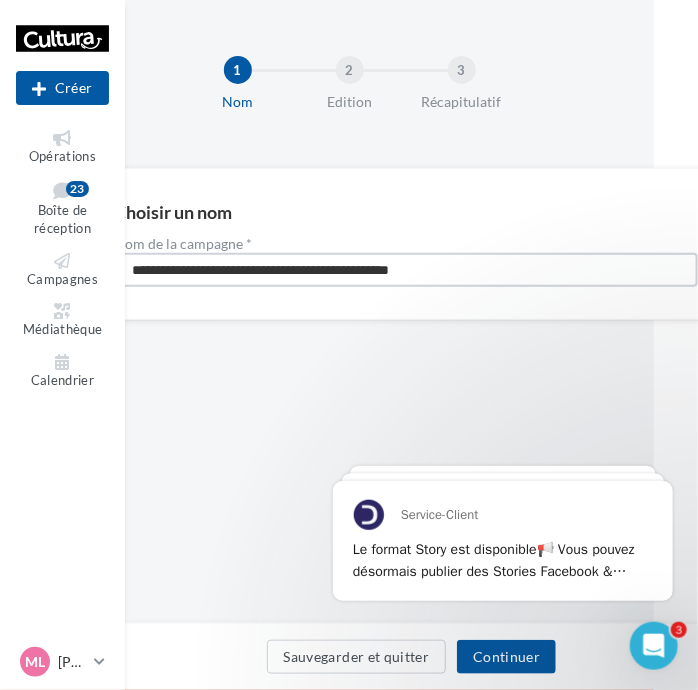 click on "**********" at bounding box center (406, 270) 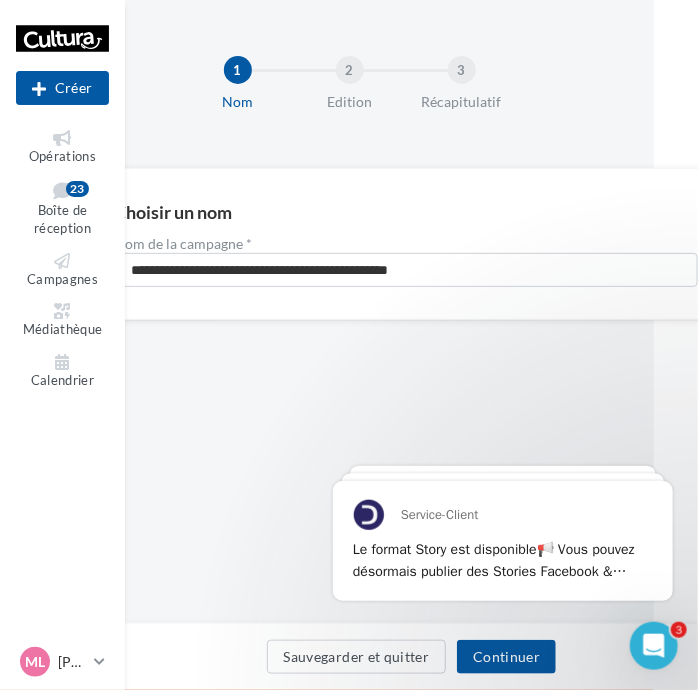 click on "2" at bounding box center [350, 70] 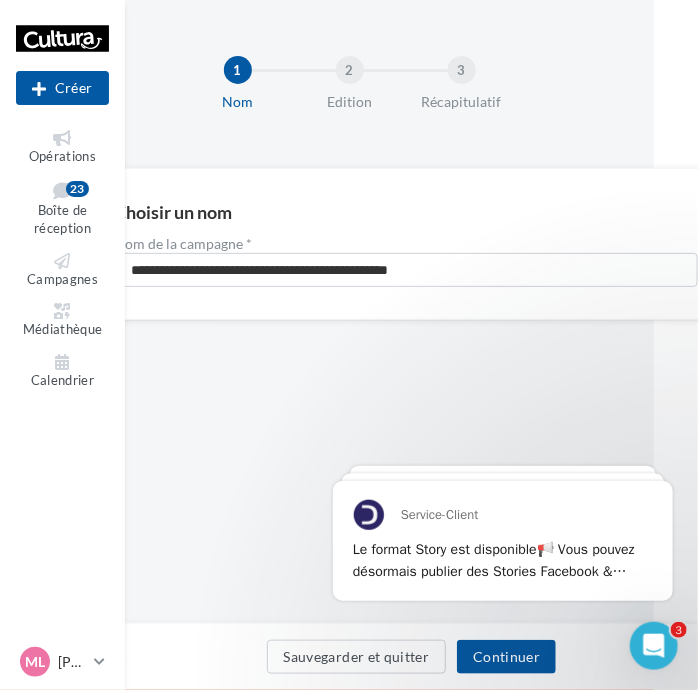 click on "**********" at bounding box center (367, 312) 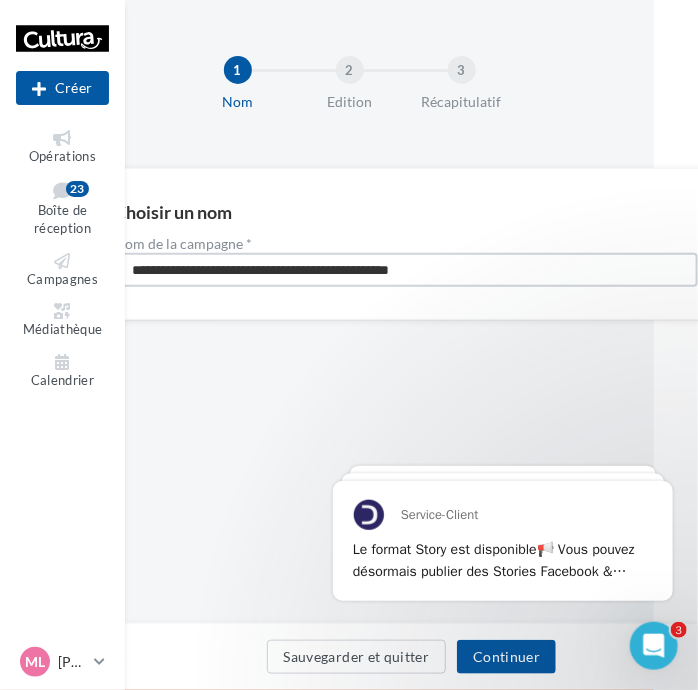 click on "**********" at bounding box center [406, 270] 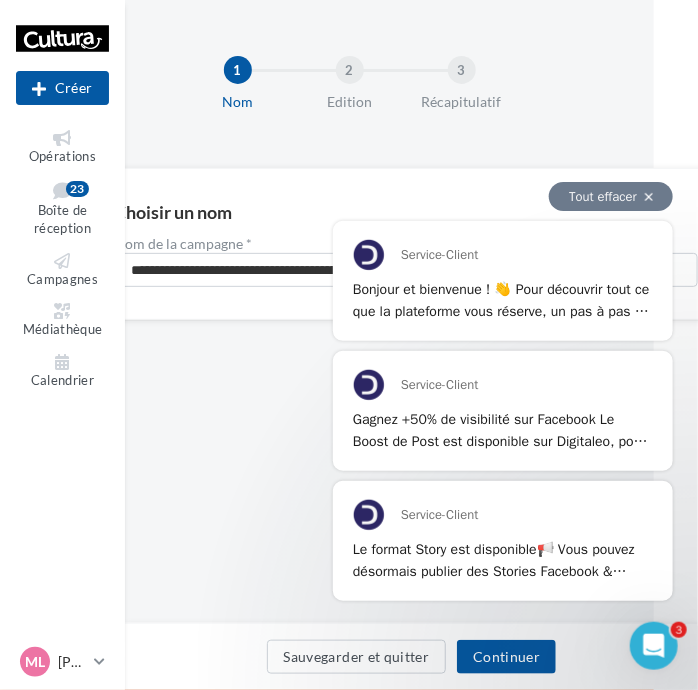 click on "Tout effacer" at bounding box center [610, 195] 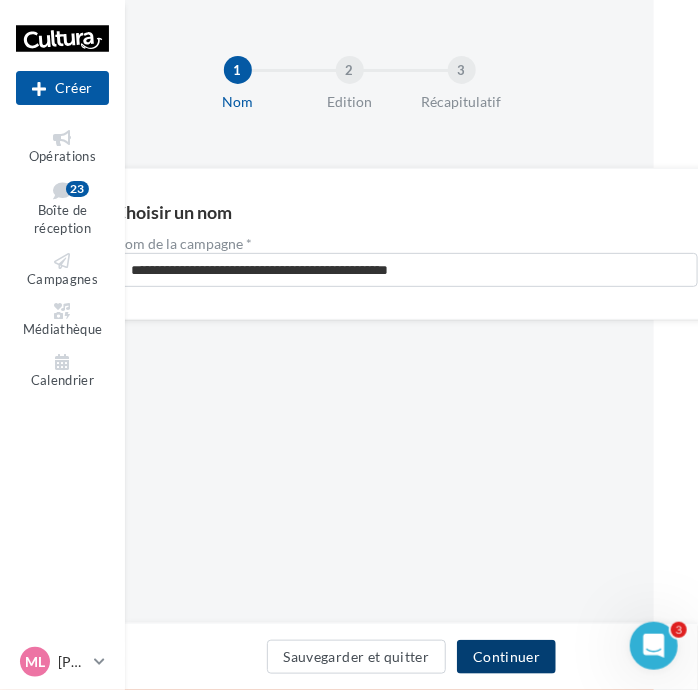 click on "Continuer" at bounding box center [506, 657] 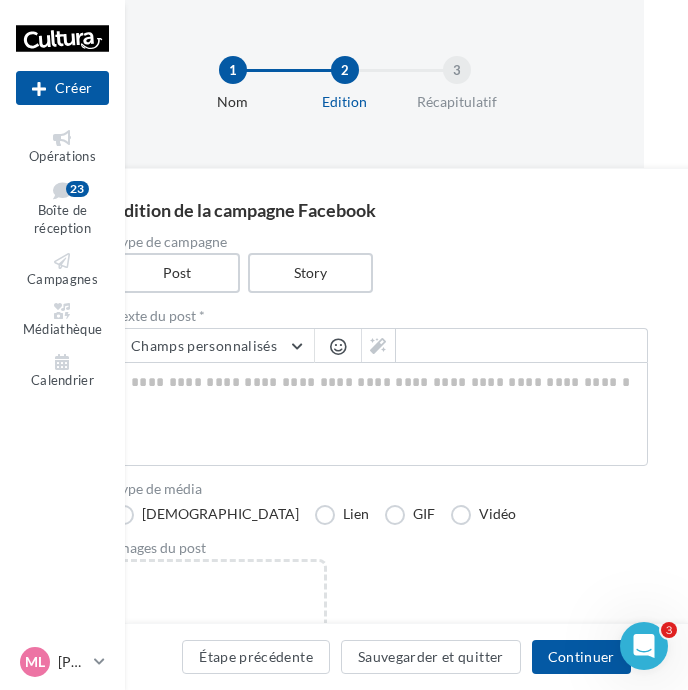 drag, startPoint x: 480, startPoint y: 521, endPoint x: 558, endPoint y: 519, distance: 78.025635 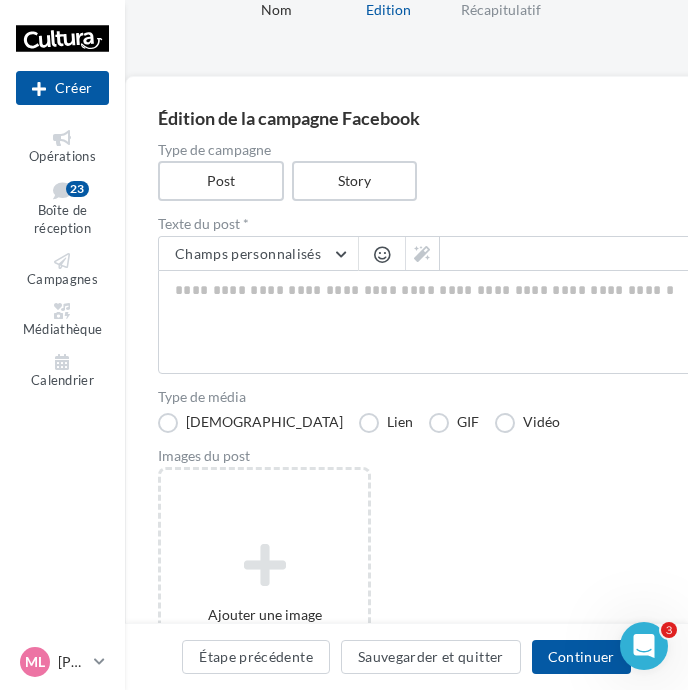 scroll, scrollTop: 0, scrollLeft: 0, axis: both 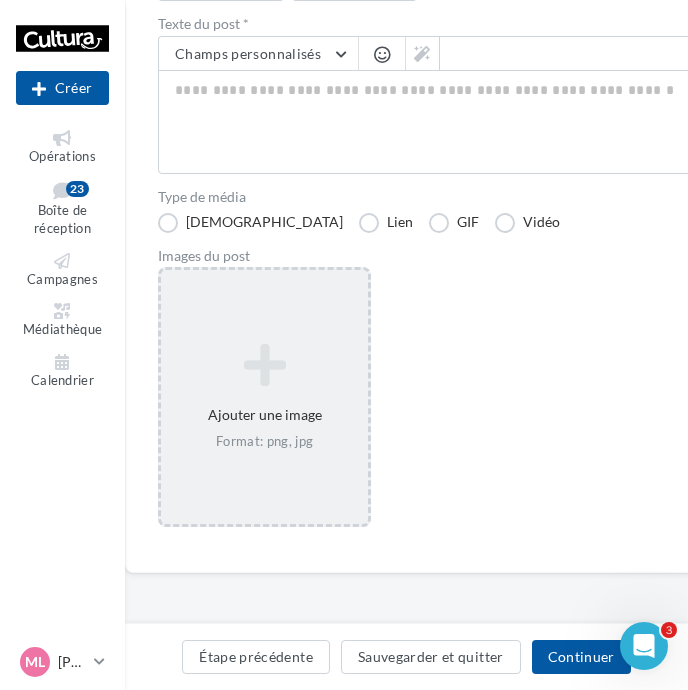 click at bounding box center [264, 365] 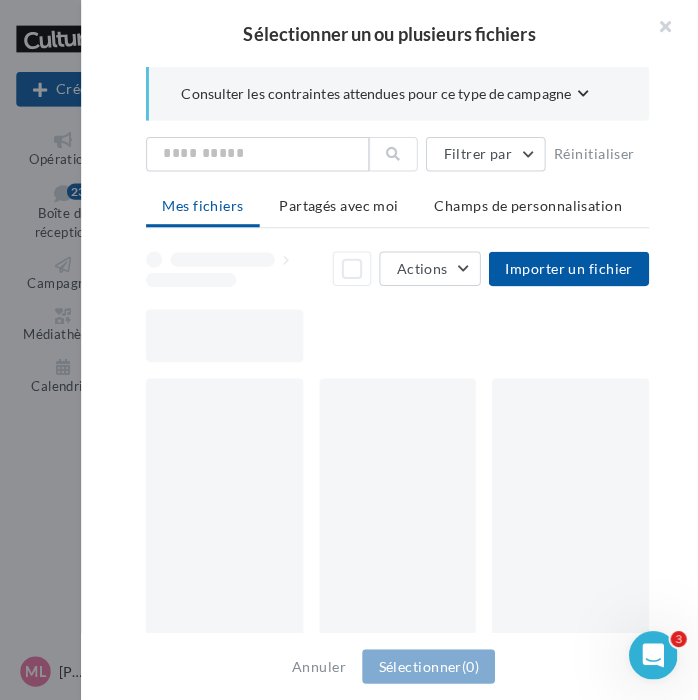 scroll, scrollTop: 282, scrollLeft: 0, axis: vertical 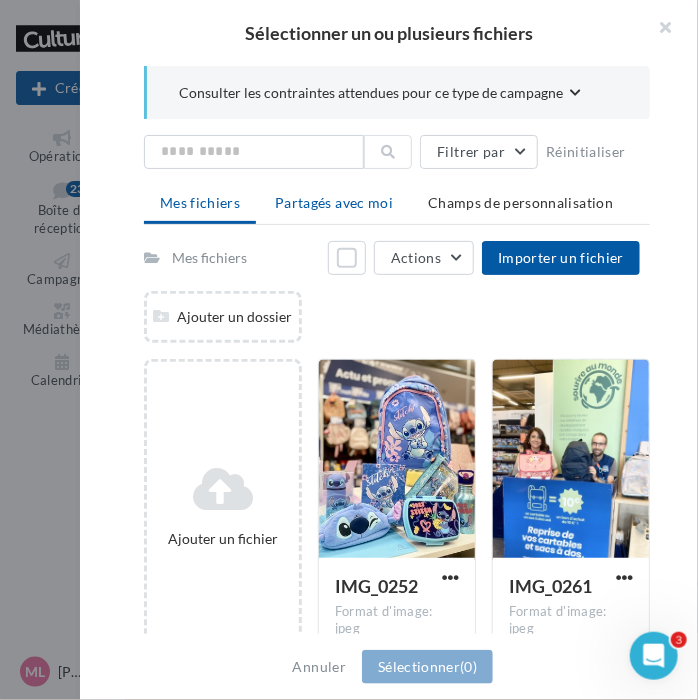 click on "Partagés avec moi" at bounding box center (334, 202) 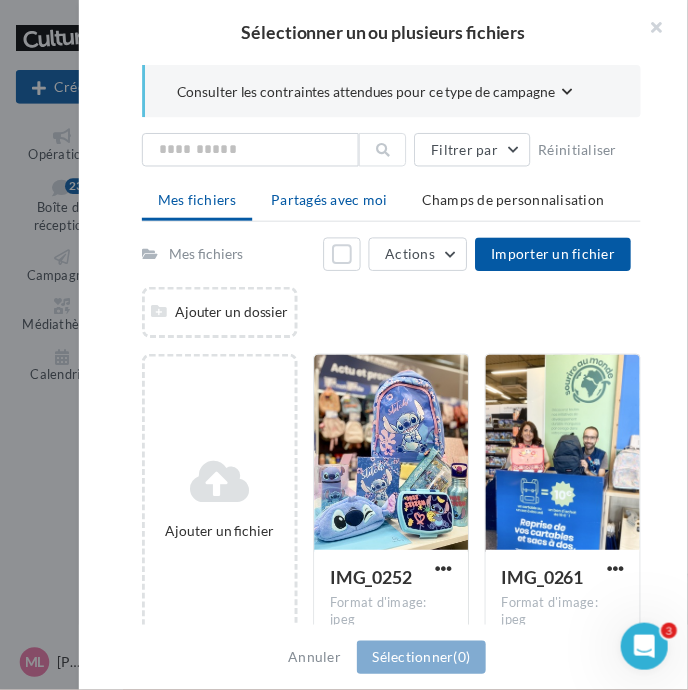 scroll, scrollTop: 292, scrollLeft: 0, axis: vertical 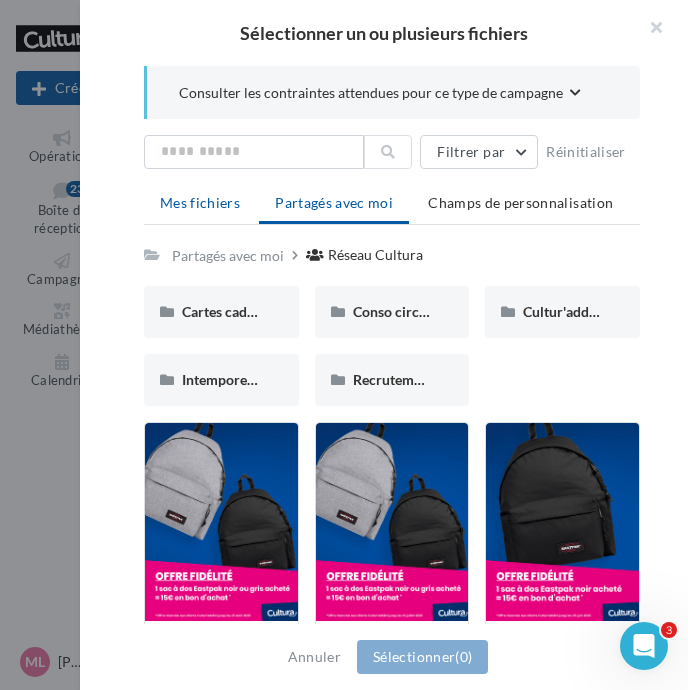 click on "Mes fichiers" at bounding box center [200, 202] 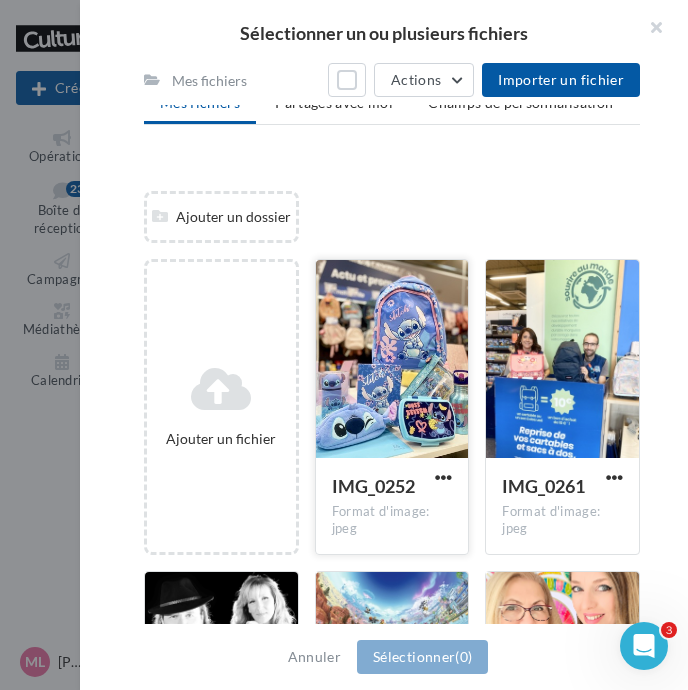 scroll, scrollTop: 0, scrollLeft: 0, axis: both 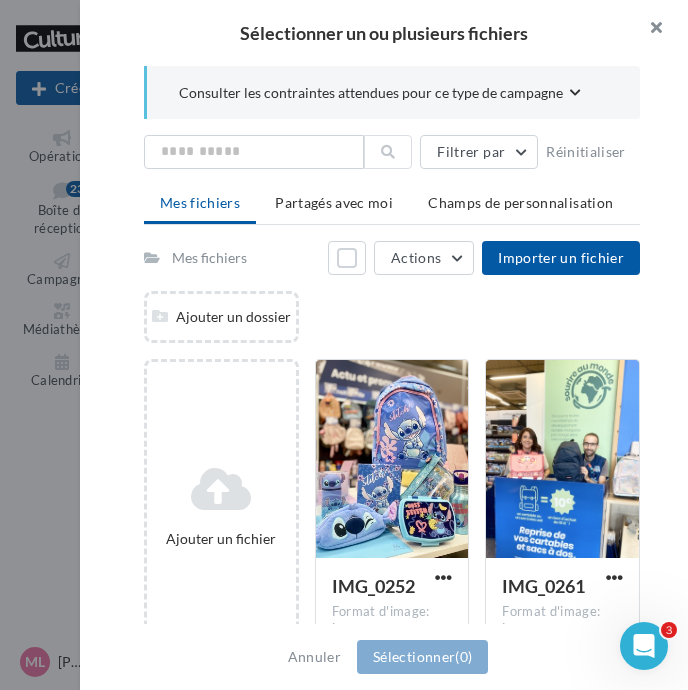 click at bounding box center (648, 30) 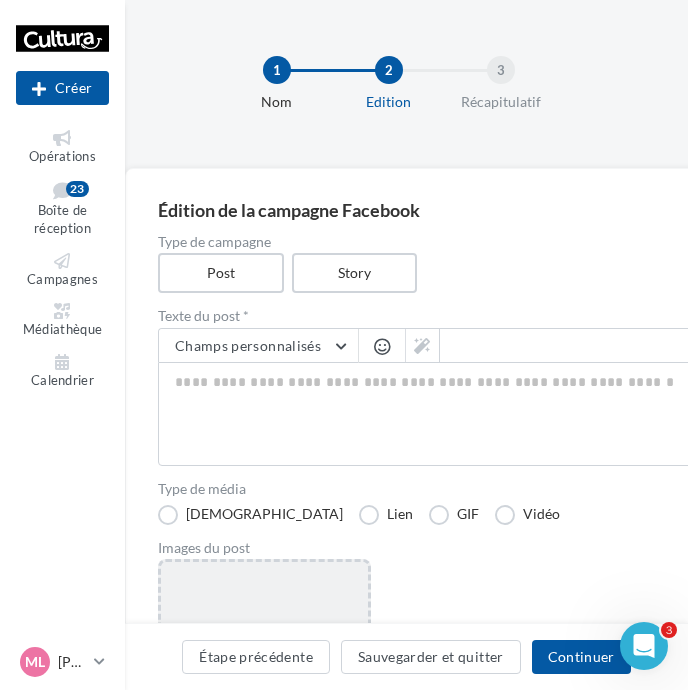 click on "Édition de la campagne Facebook
Type de campagne
Post
Story
Texte du post
*     Champs personnalisés         Adresse de l'entreprise     Nom de l'entreprise     Téléphone de l'entreprise     Signature de l'entreprise     Site internet de l'entreprise     Code Postal     Ville                                        Type de média
Visuel   Lien   GIF   Vidéo
Images du post
Ajouter une image     Format: png, jpg
Prévisualiser le post
FB
Ma page Facebook
La prévisualisation est non-contractuelle" at bounding box center [658, 516] 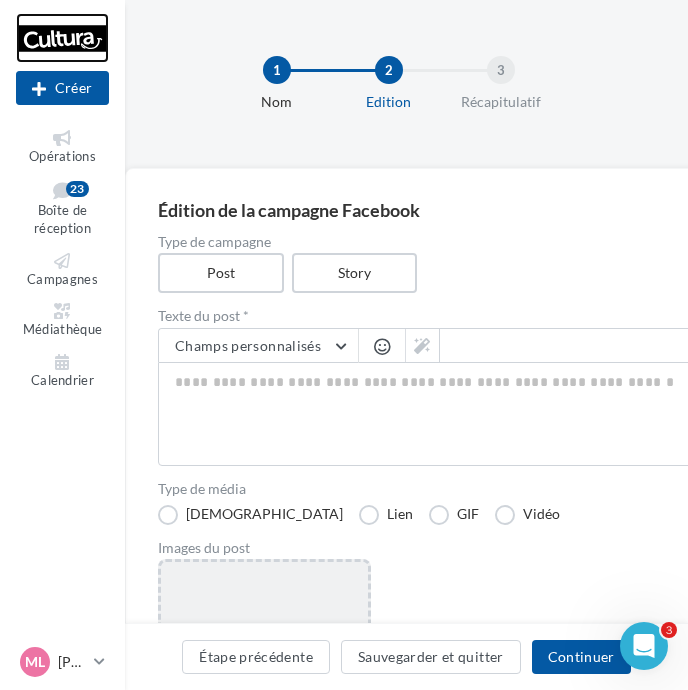 click at bounding box center [62, 38] 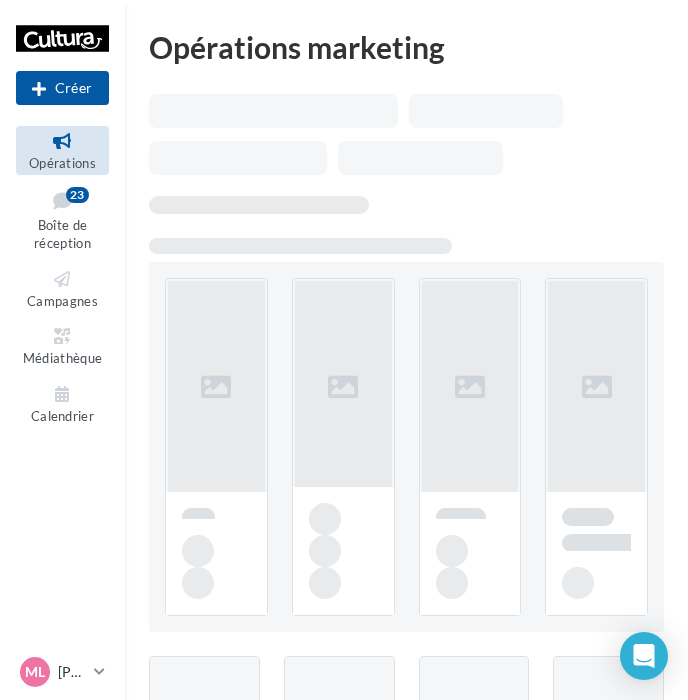 scroll, scrollTop: 0, scrollLeft: 0, axis: both 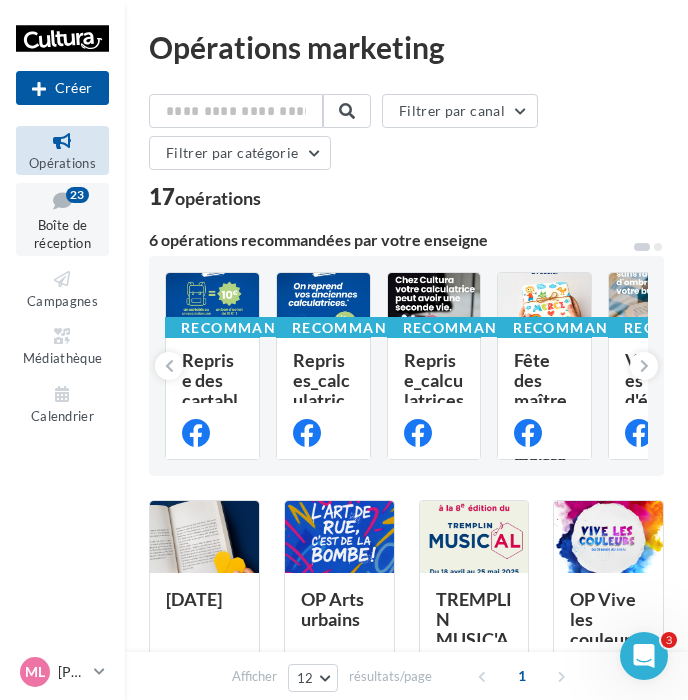 click on "Boîte de réception
23" at bounding box center [62, 219] 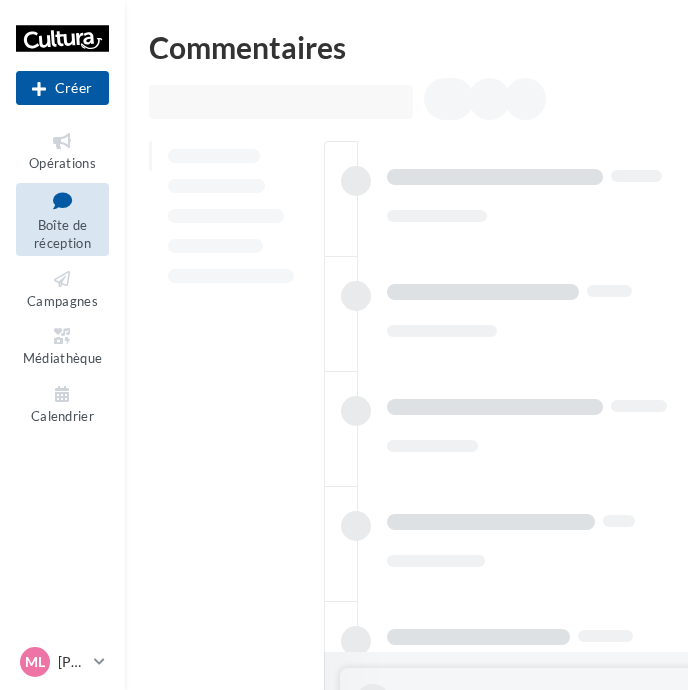 scroll, scrollTop: 0, scrollLeft: 0, axis: both 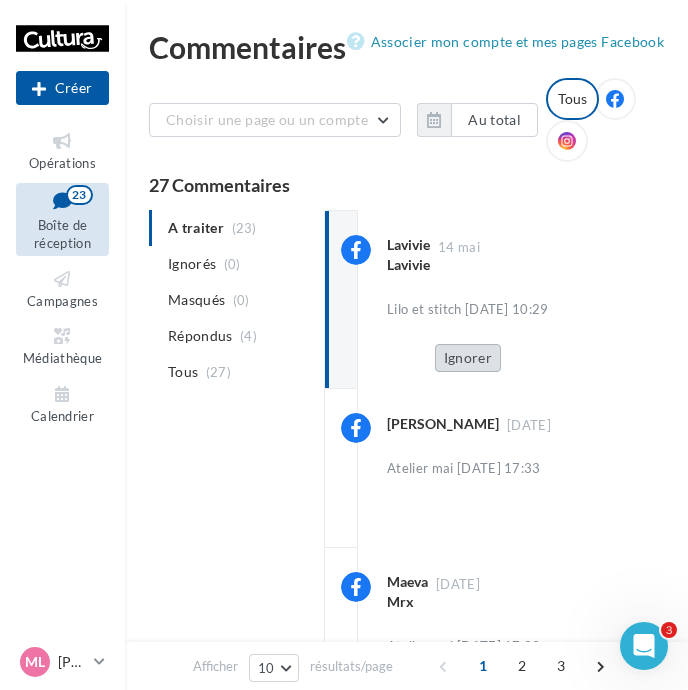 click on "Ignorer" at bounding box center (468, 358) 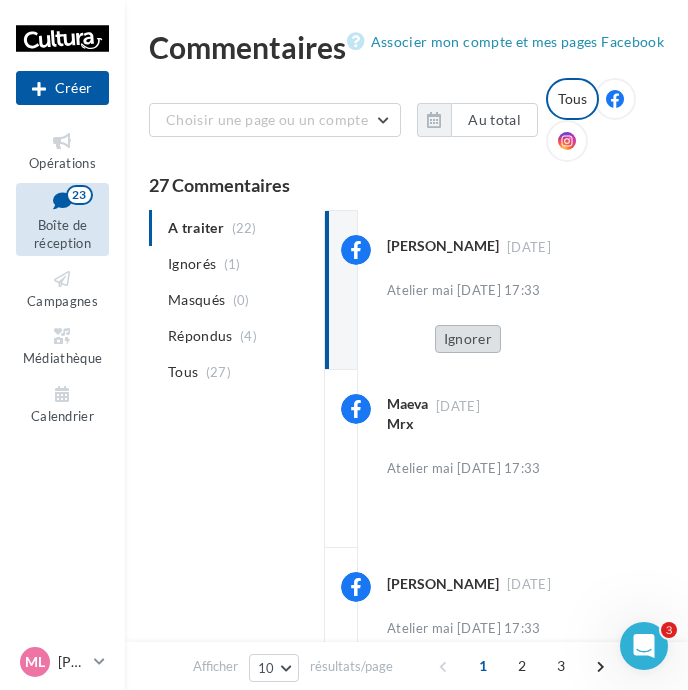 click on "Ignorer" at bounding box center (468, 339) 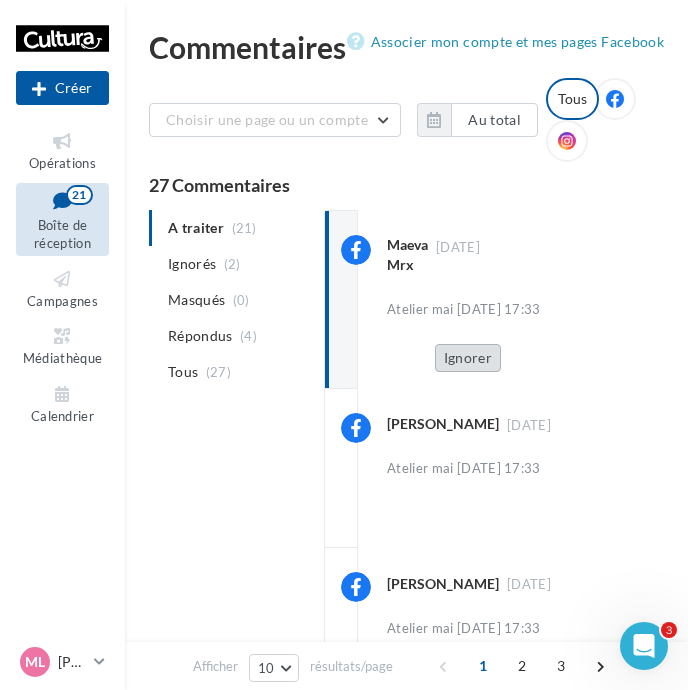 click on "Ignorer" at bounding box center (468, 358) 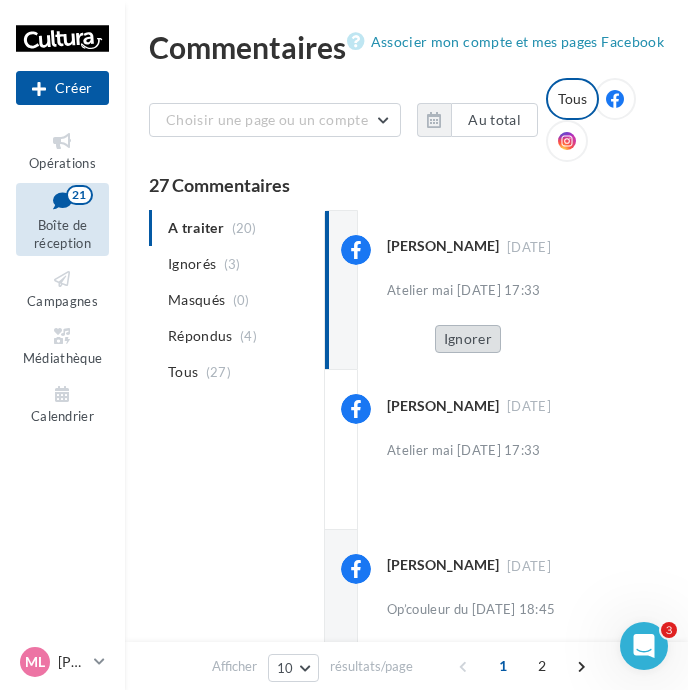 click on "Ignorer" at bounding box center [468, 339] 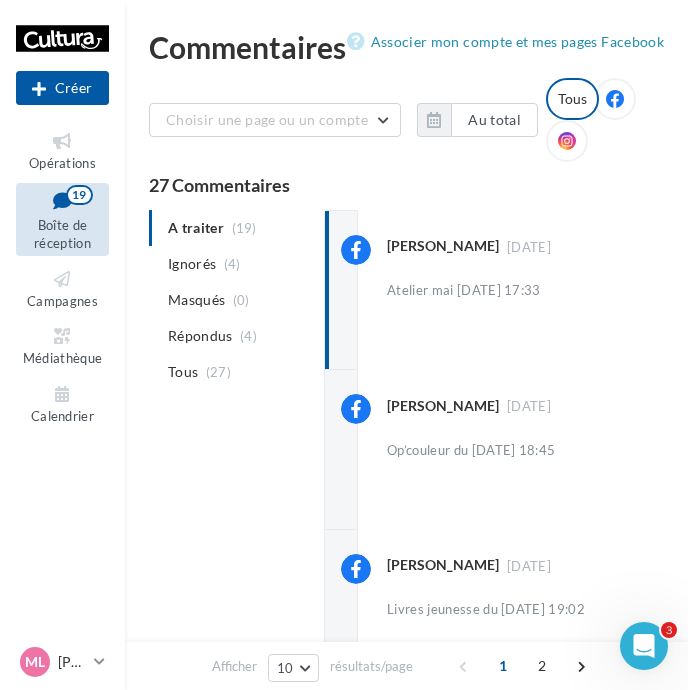 click on "Ignorer" at bounding box center [468, 339] 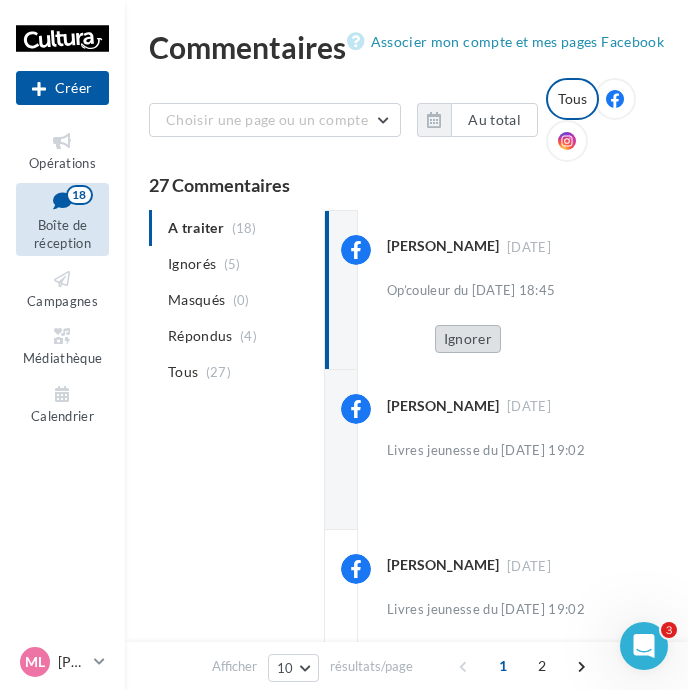 click on "Ignorer" at bounding box center [468, 339] 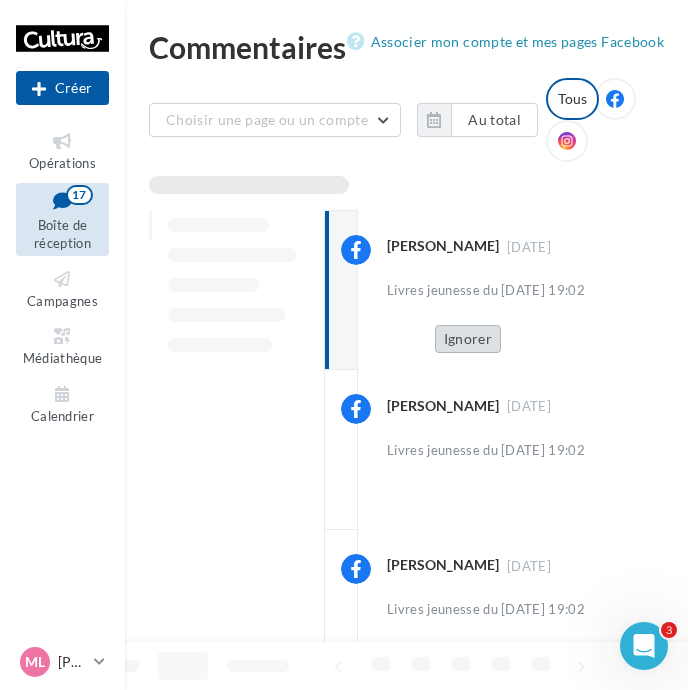 click on "Ignorer" at bounding box center [468, 339] 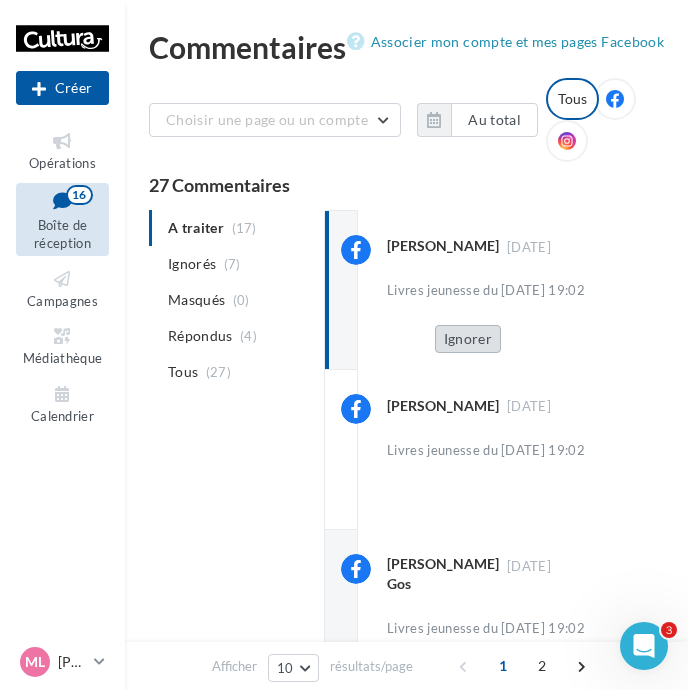 click on "Ignorer" at bounding box center [468, 339] 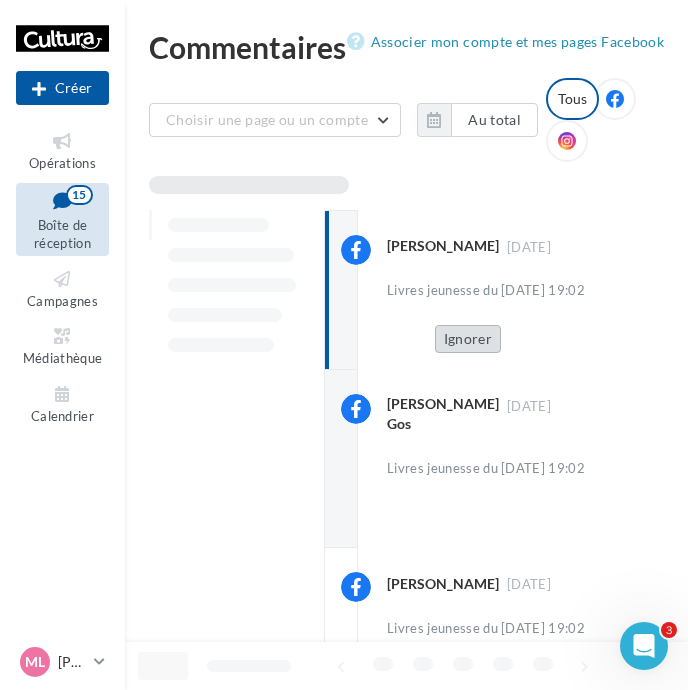 click on "Ignorer" at bounding box center (468, 339) 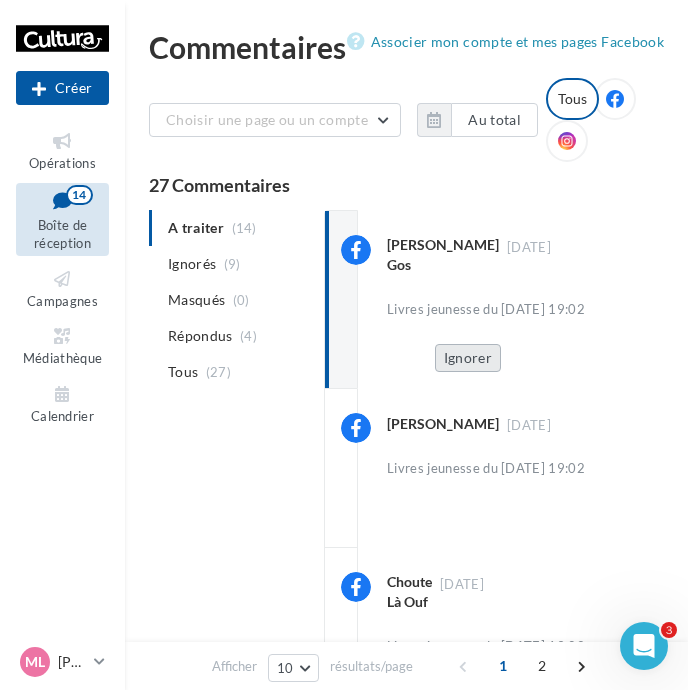 click on "Ignorer" at bounding box center (468, 358) 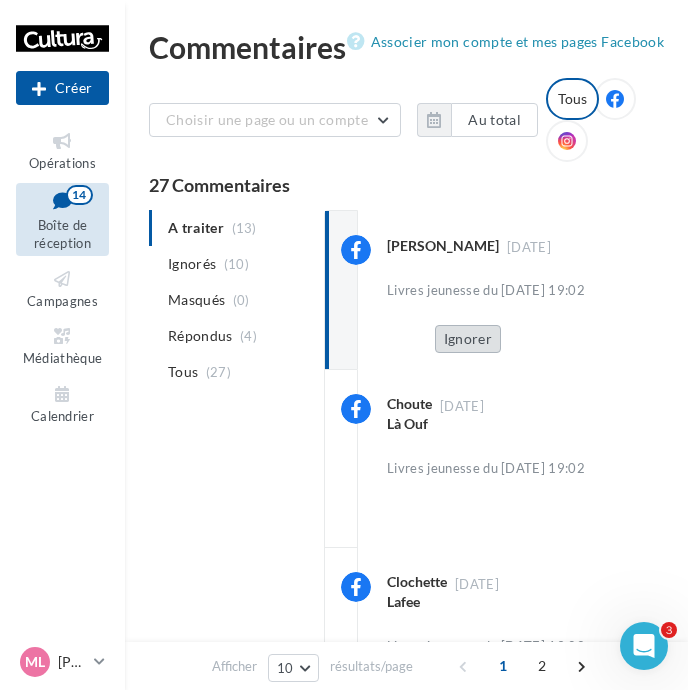 click on "Ignorer" at bounding box center (468, 339) 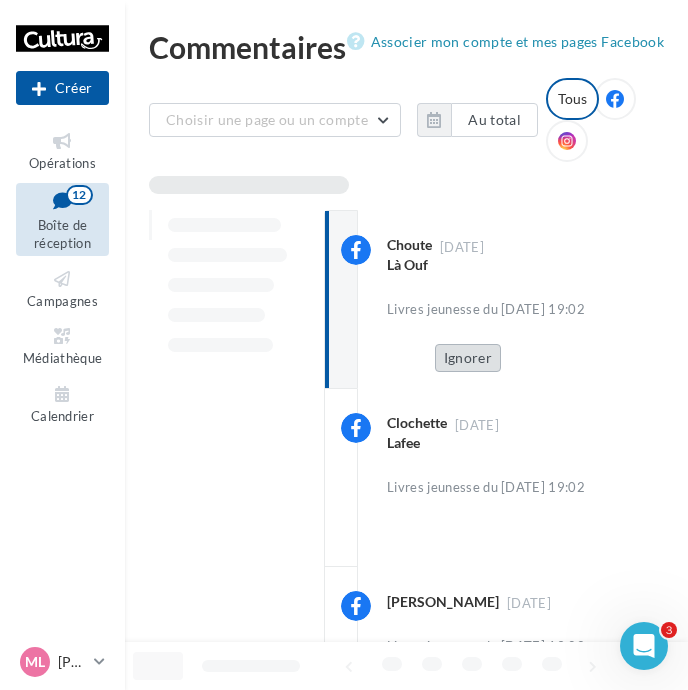 click on "Ignorer" at bounding box center (468, 358) 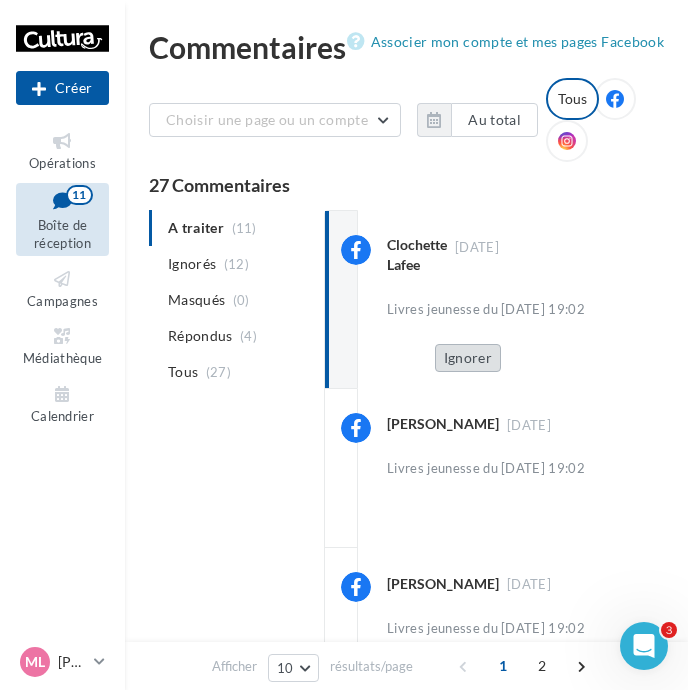 click on "Ignorer" at bounding box center (468, 358) 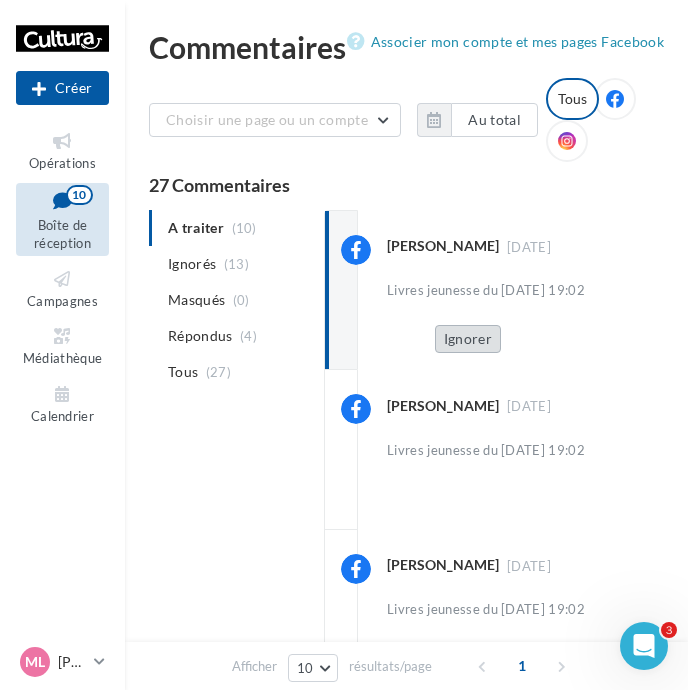 click on "Ignorer" at bounding box center (468, 339) 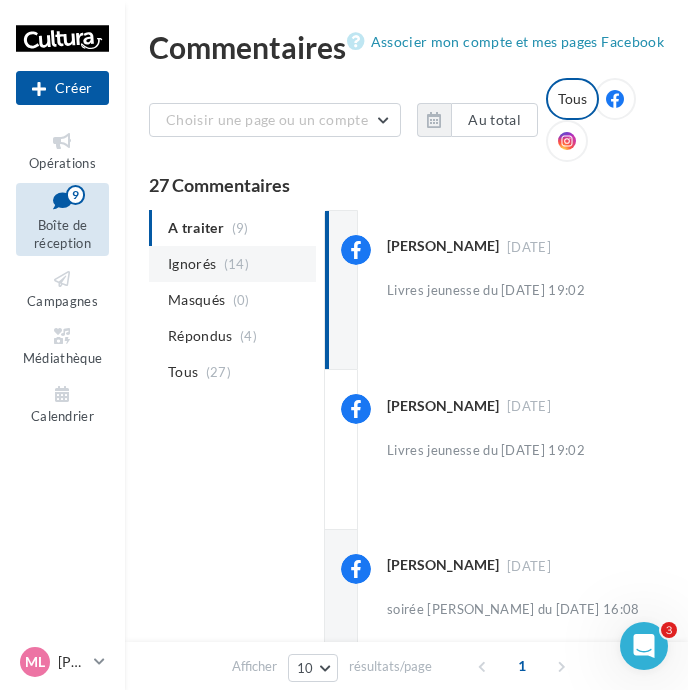 click on "Ignorés" at bounding box center (192, 264) 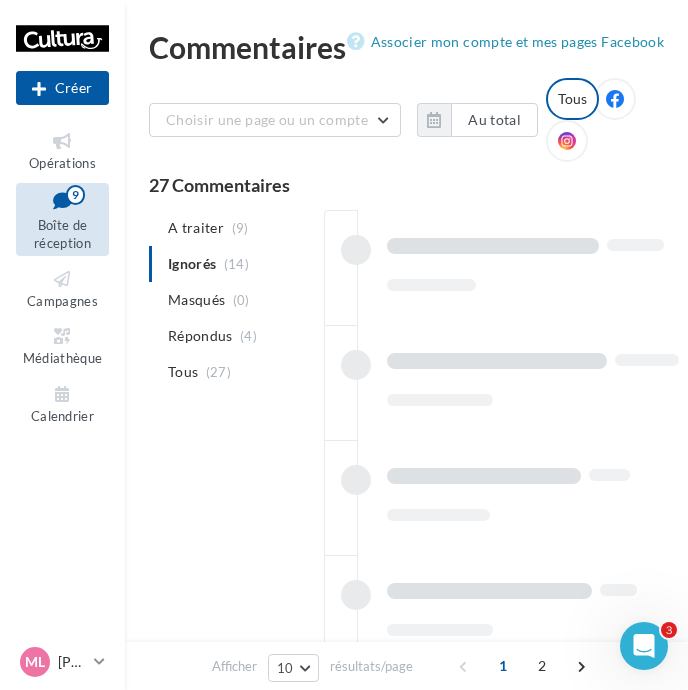 scroll, scrollTop: 0, scrollLeft: 0, axis: both 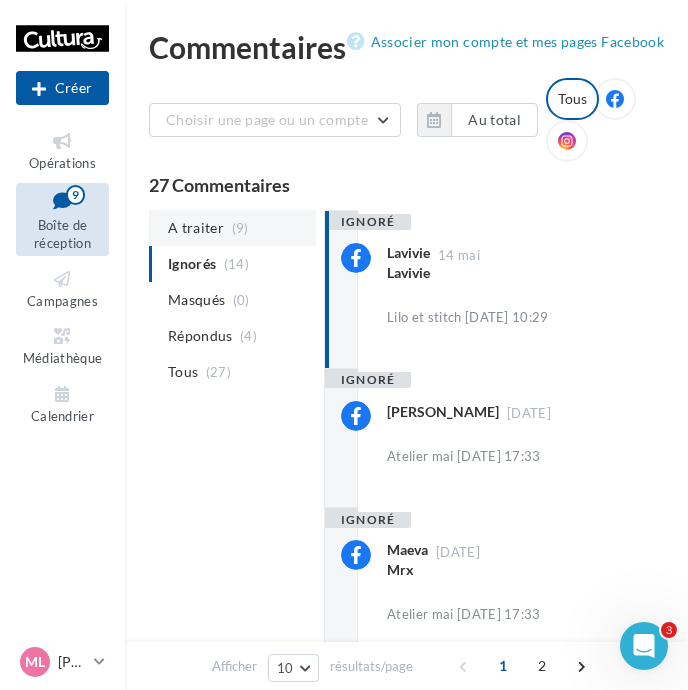 click on "A traiter" at bounding box center (196, 228) 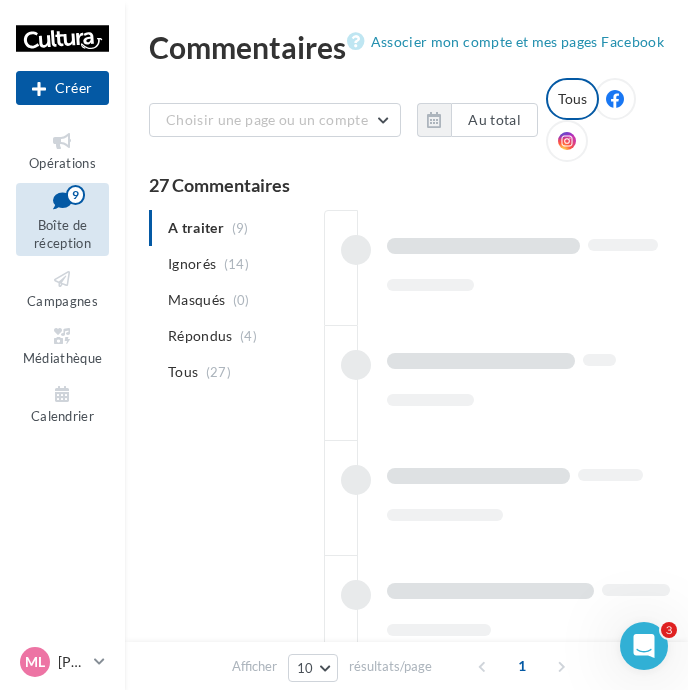 scroll, scrollTop: 1, scrollLeft: 0, axis: vertical 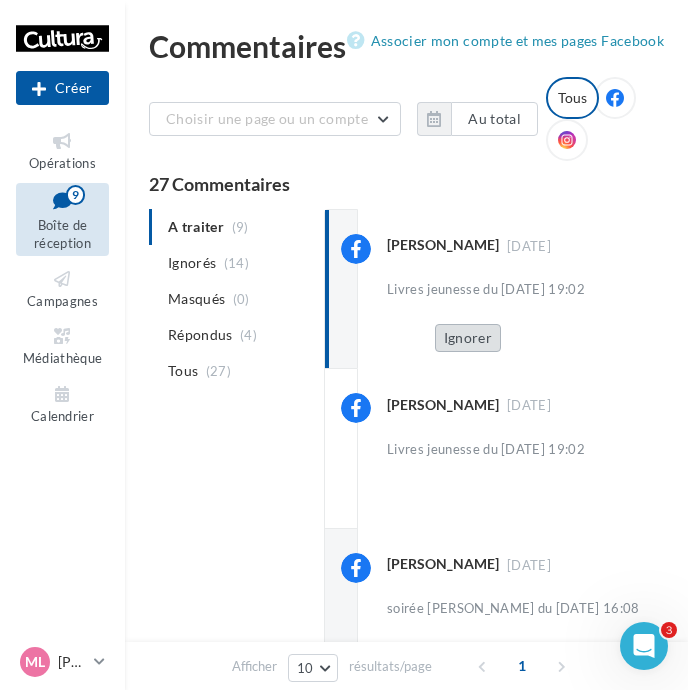 click on "Ignorer" at bounding box center [468, 338] 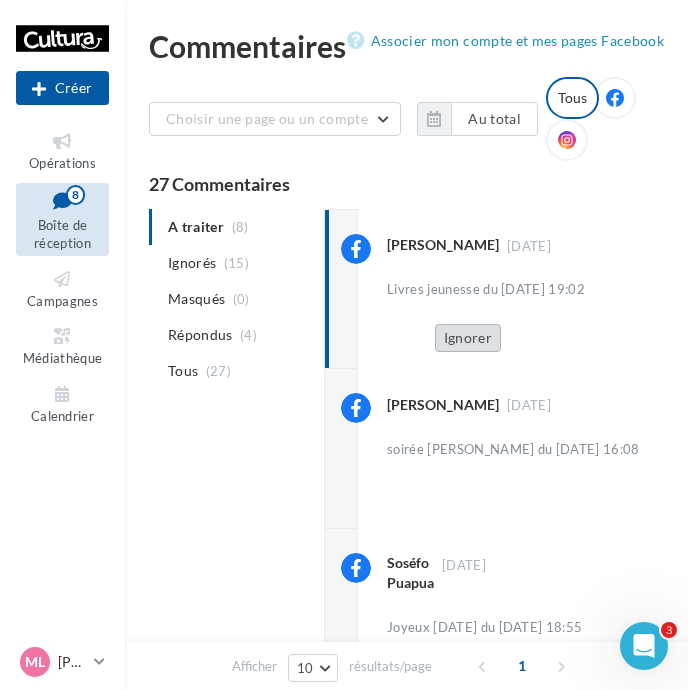 click on "Ignorer" at bounding box center (468, 338) 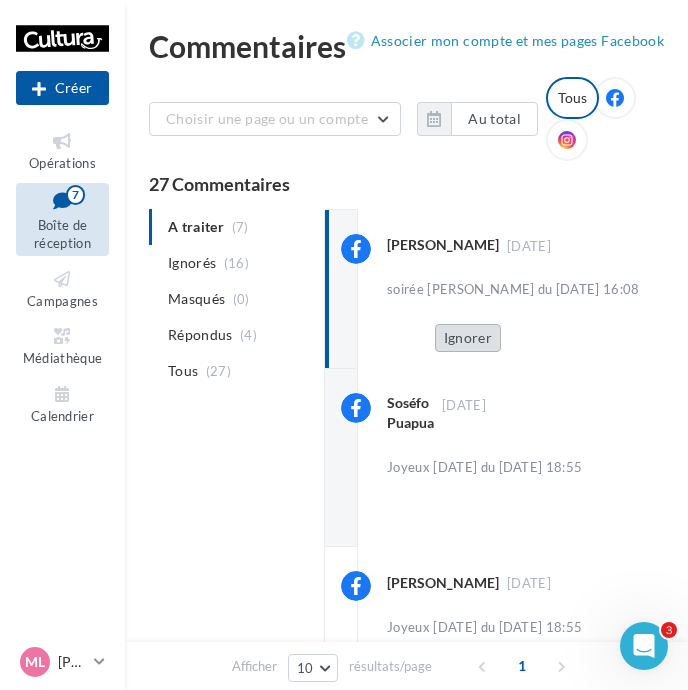 click on "Ignorer" at bounding box center [468, 338] 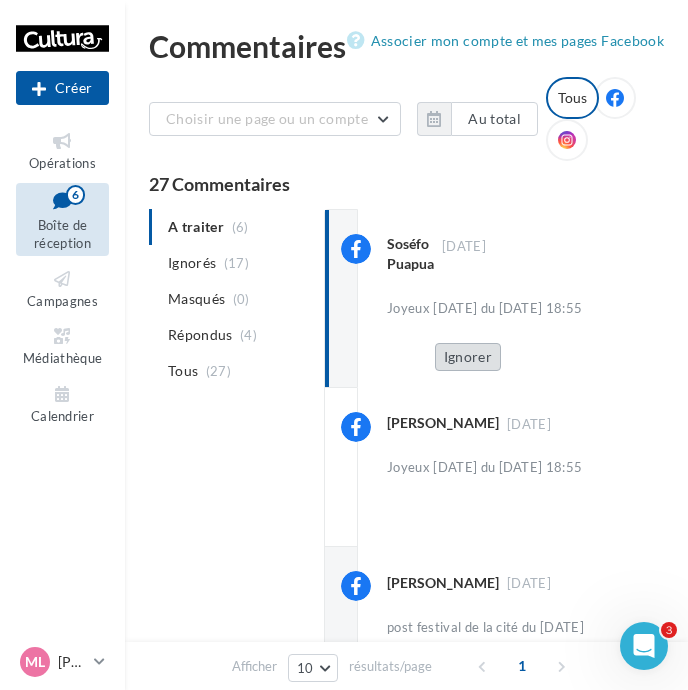 click on "Ignorer" at bounding box center (468, 357) 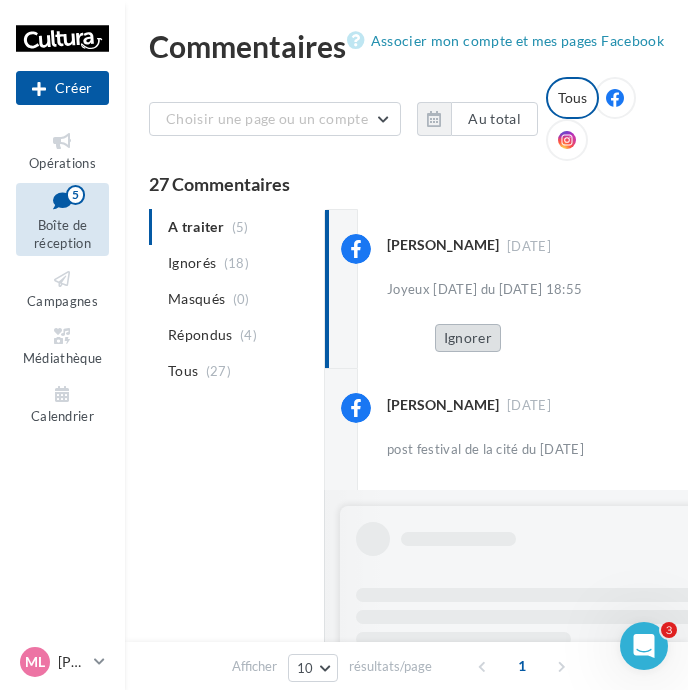 click on "Ignorer" at bounding box center [468, 338] 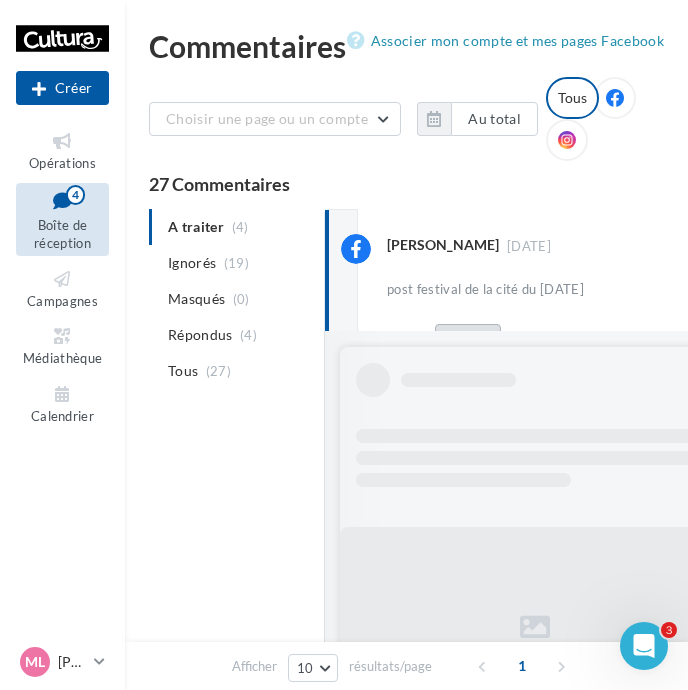 click on "Ignorer" at bounding box center [468, 338] 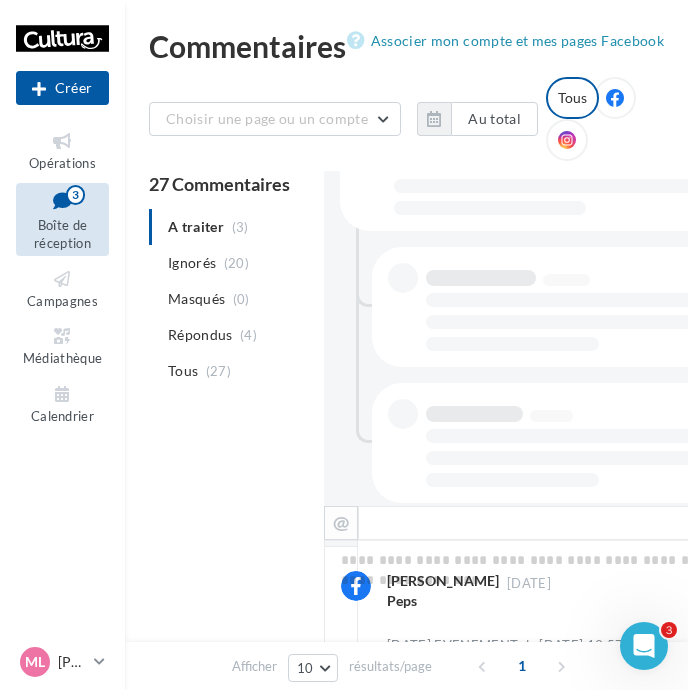 scroll, scrollTop: 474, scrollLeft: 0, axis: vertical 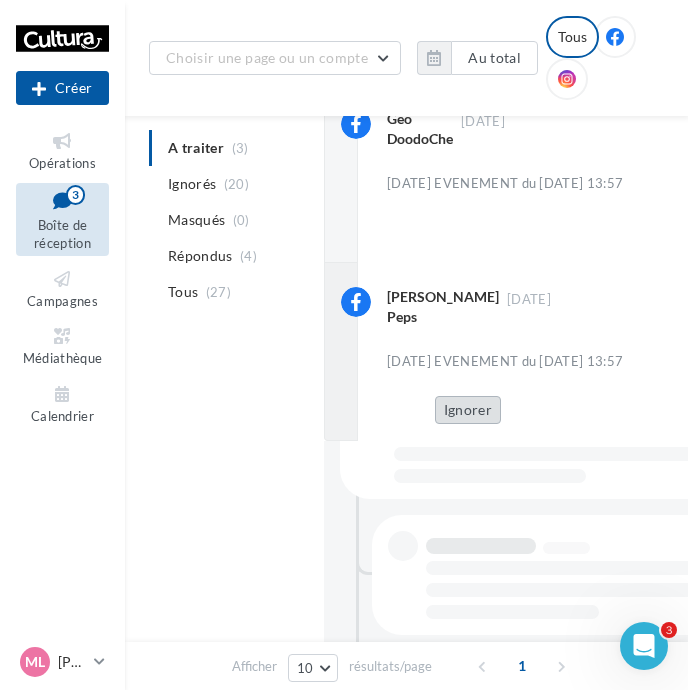 click on "Ignorer" at bounding box center (468, 410) 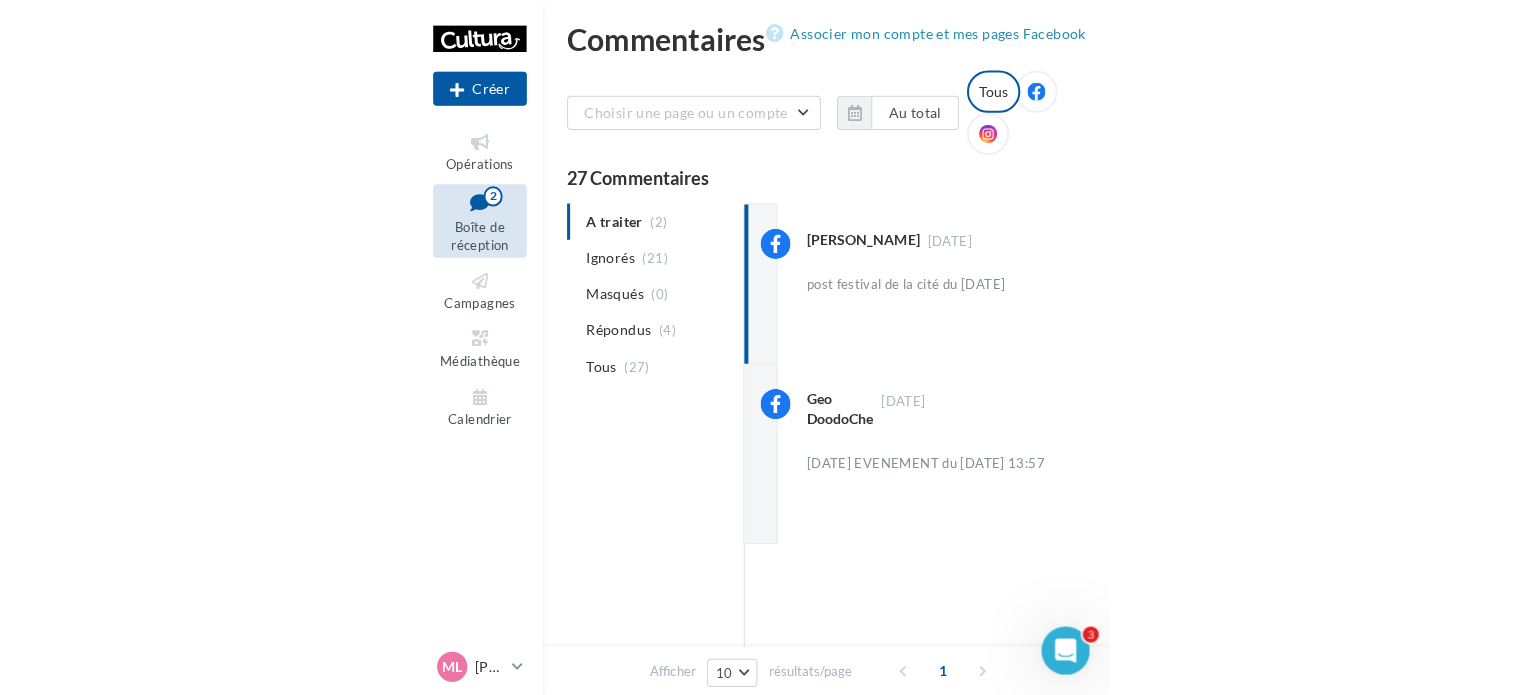 scroll, scrollTop: 0, scrollLeft: 0, axis: both 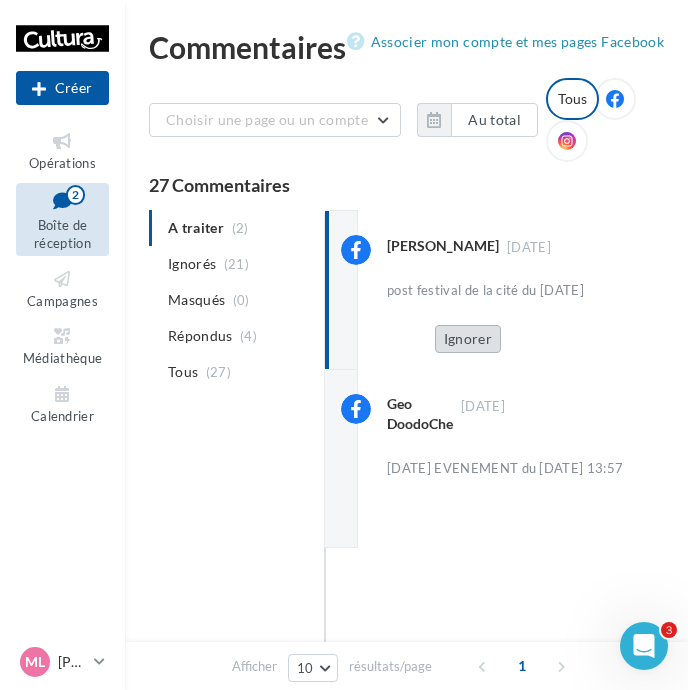 click on "Ignorer" at bounding box center (468, 339) 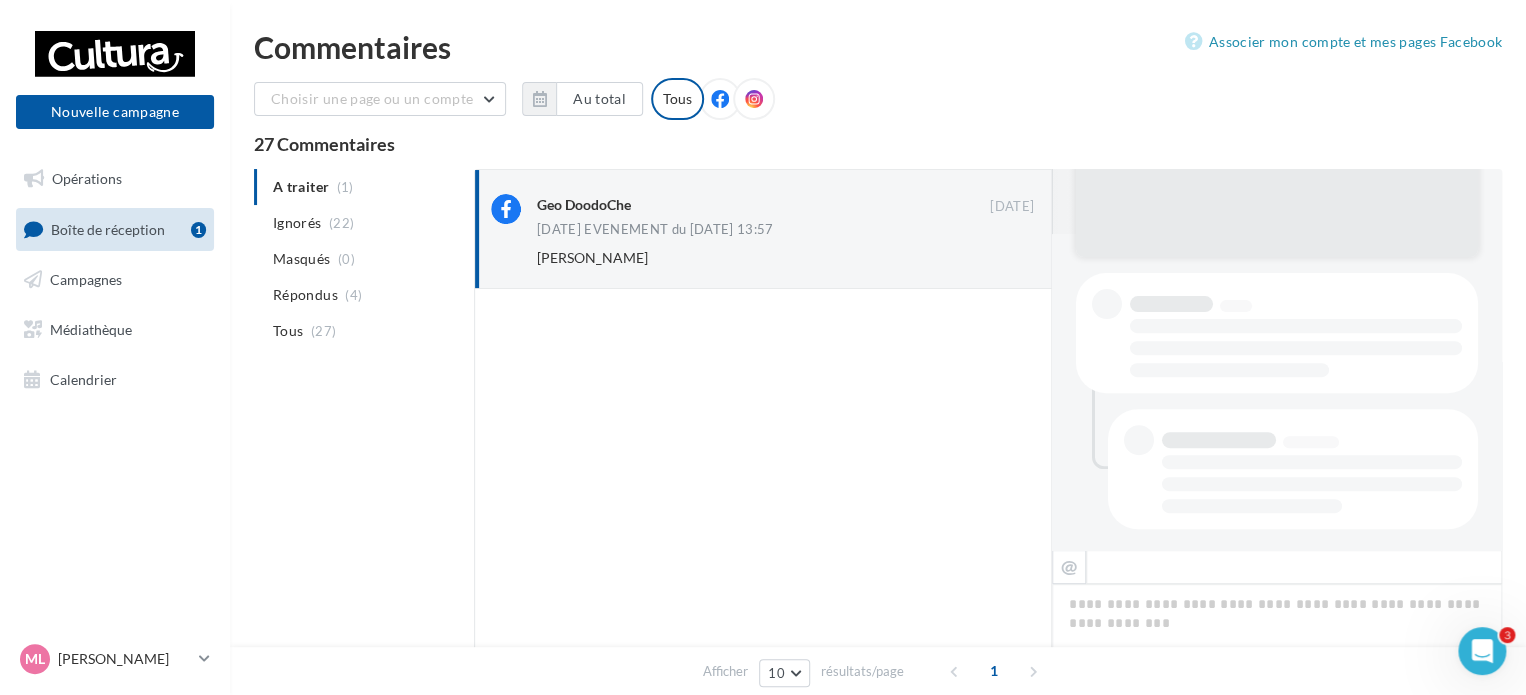 scroll, scrollTop: 318, scrollLeft: 0, axis: vertical 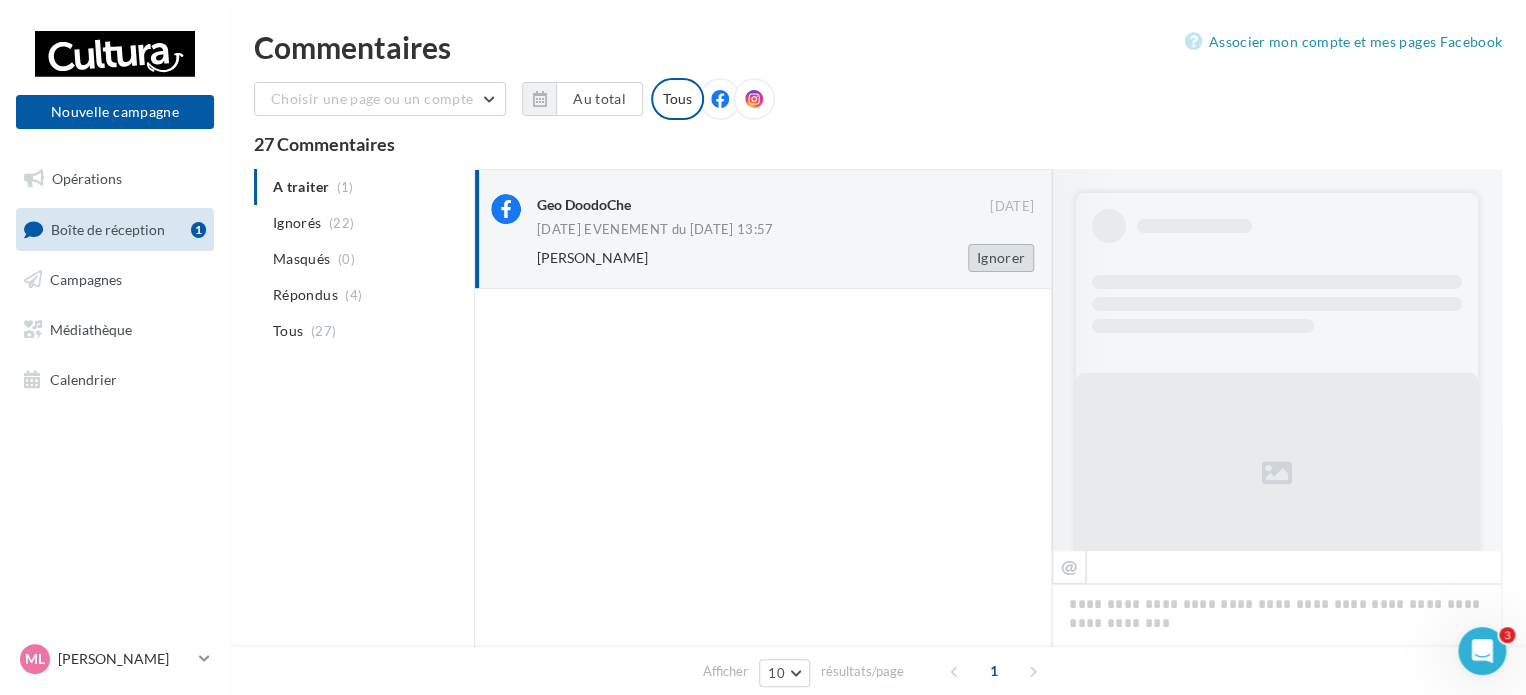 click on "Ignorer" at bounding box center [1001, 258] 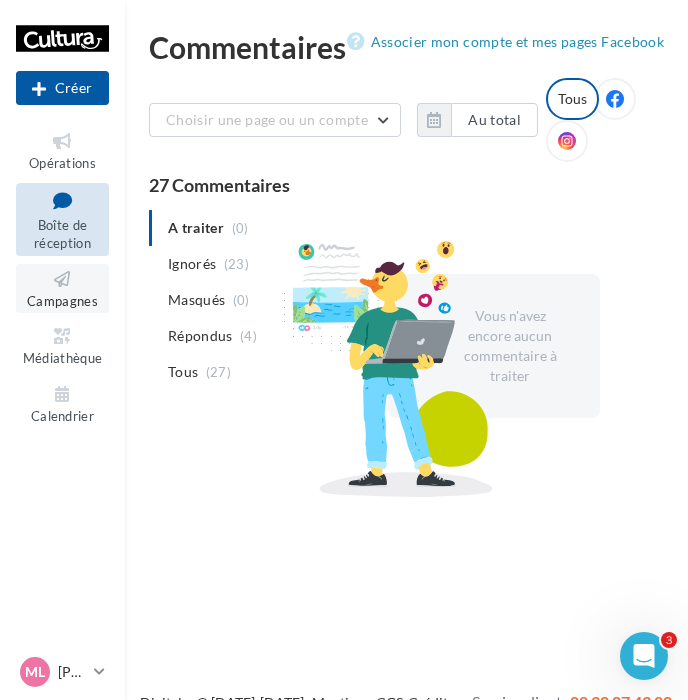 click at bounding box center (62, 279) 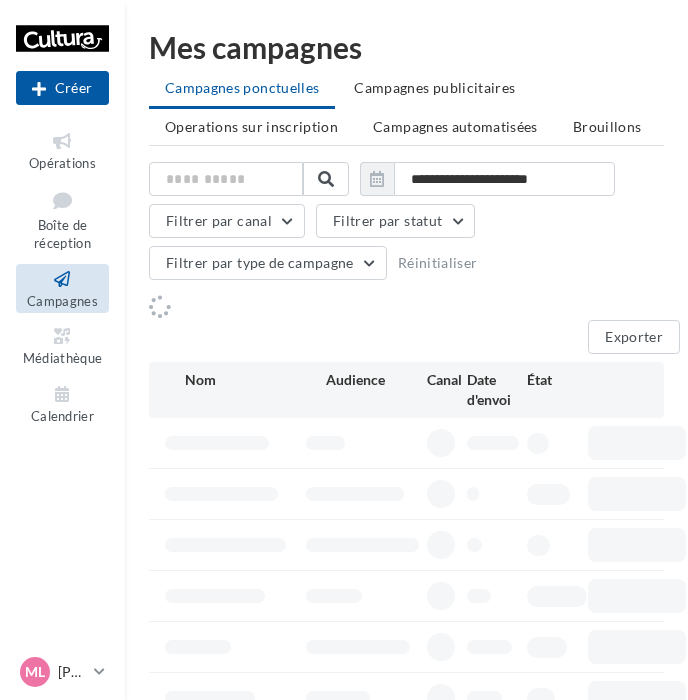 scroll, scrollTop: 0, scrollLeft: 0, axis: both 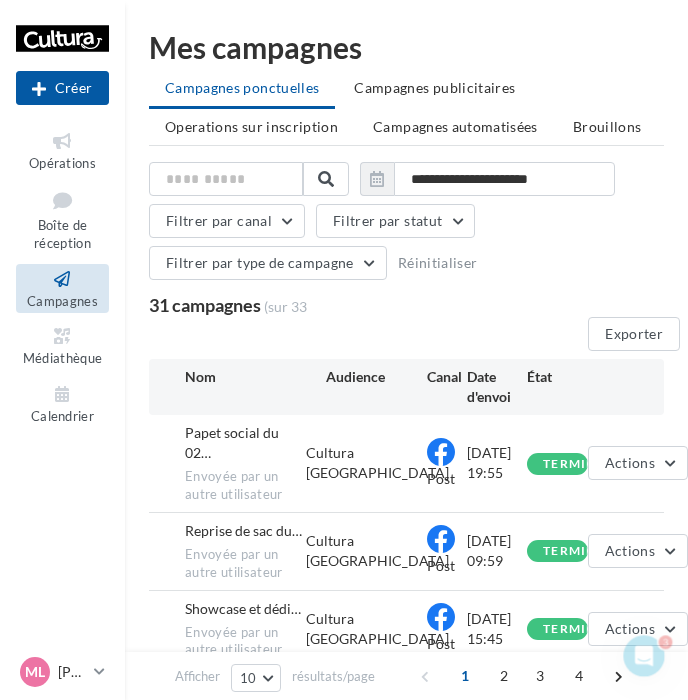 click on "31 campagnes
(sur 33" at bounding box center (340, 306) 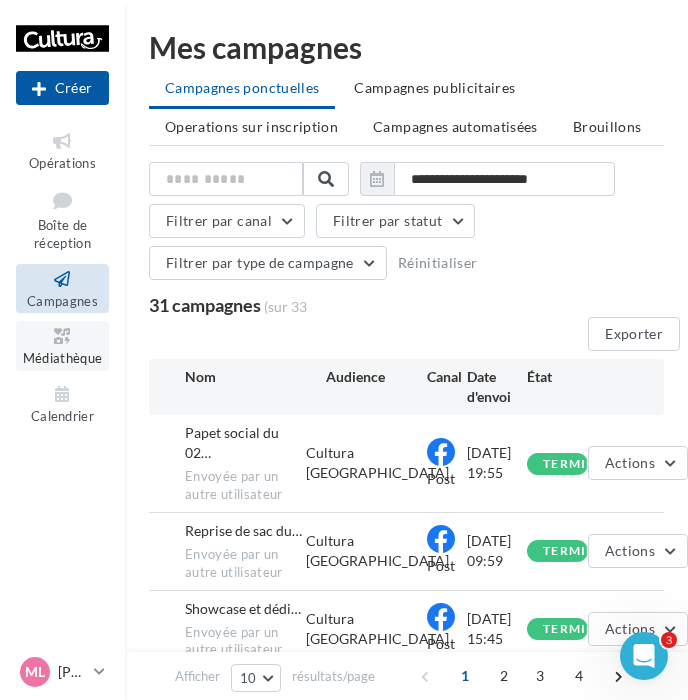 click at bounding box center (62, 336) 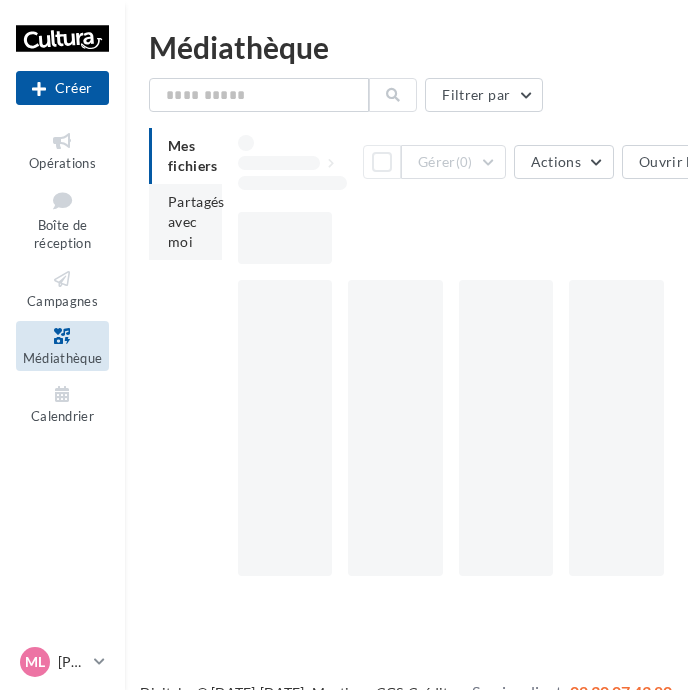 scroll, scrollTop: 0, scrollLeft: 0, axis: both 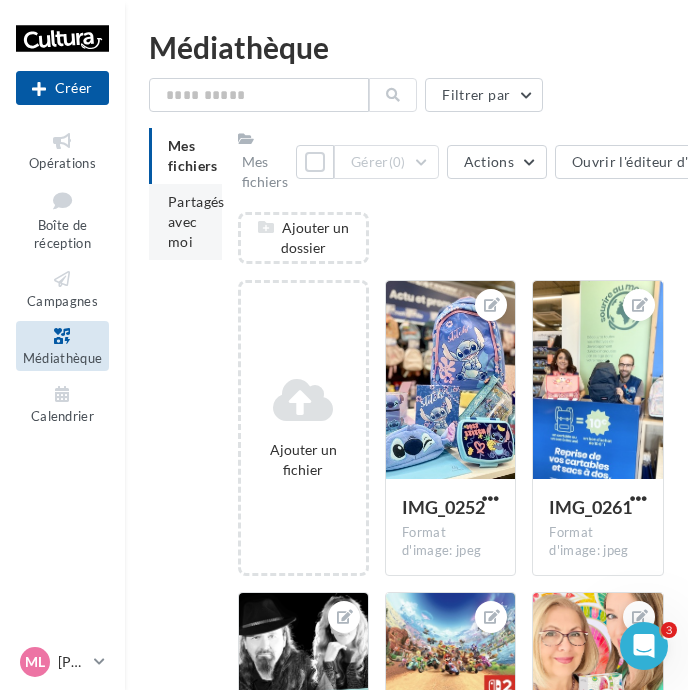 click on "Partagés avec moi" at bounding box center (196, 221) 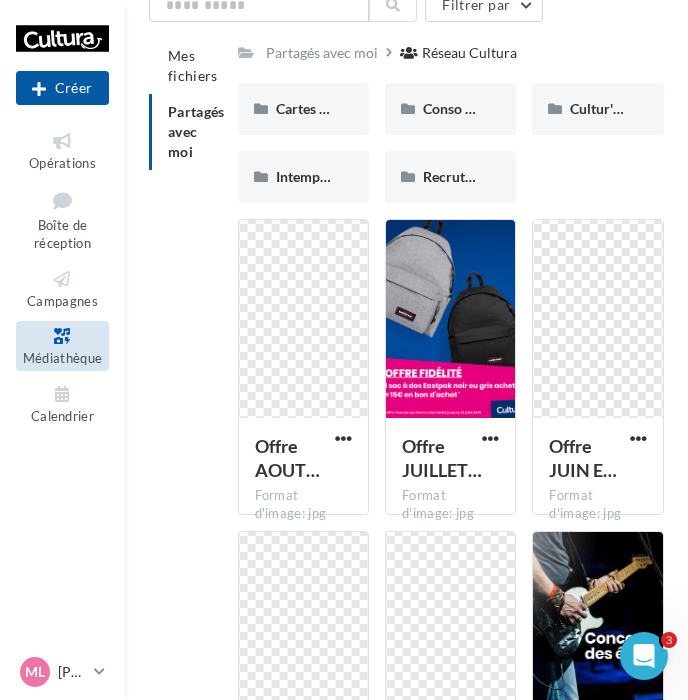 scroll, scrollTop: 0, scrollLeft: 0, axis: both 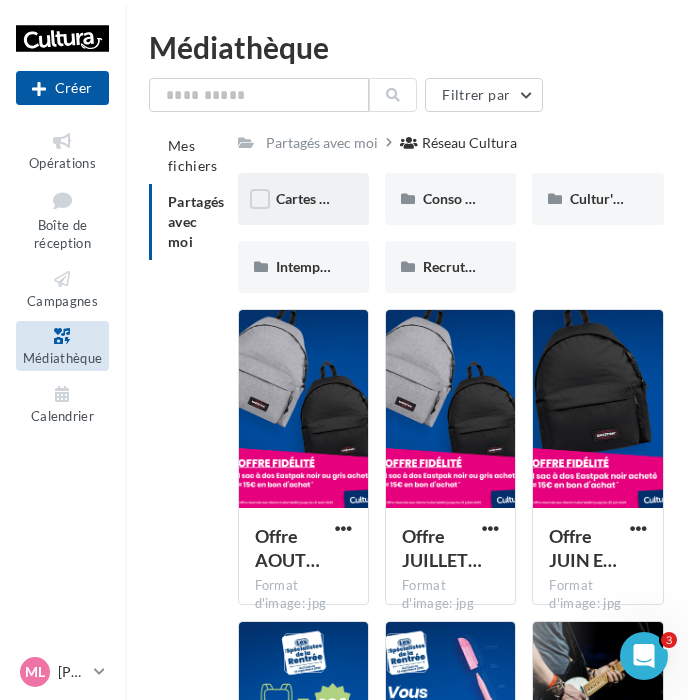 click on "Cartes cadeaux" at bounding box center [303, 199] 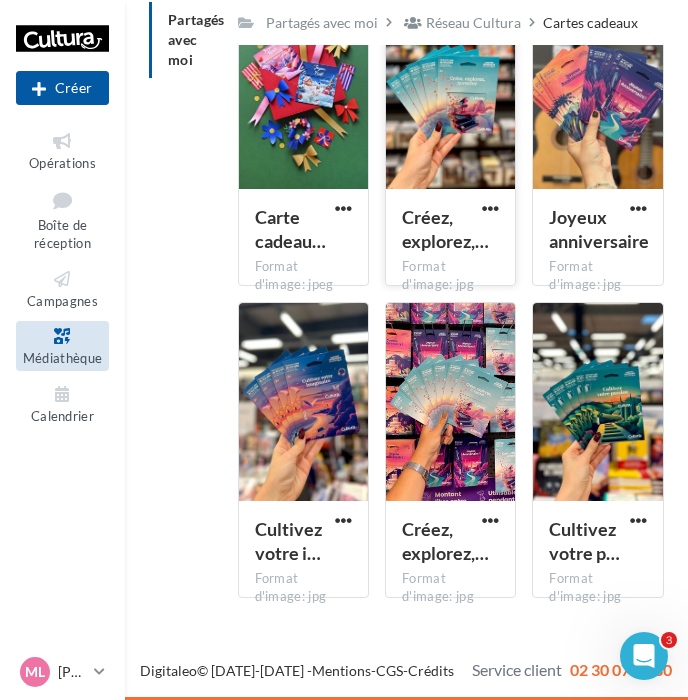 scroll, scrollTop: 0, scrollLeft: 0, axis: both 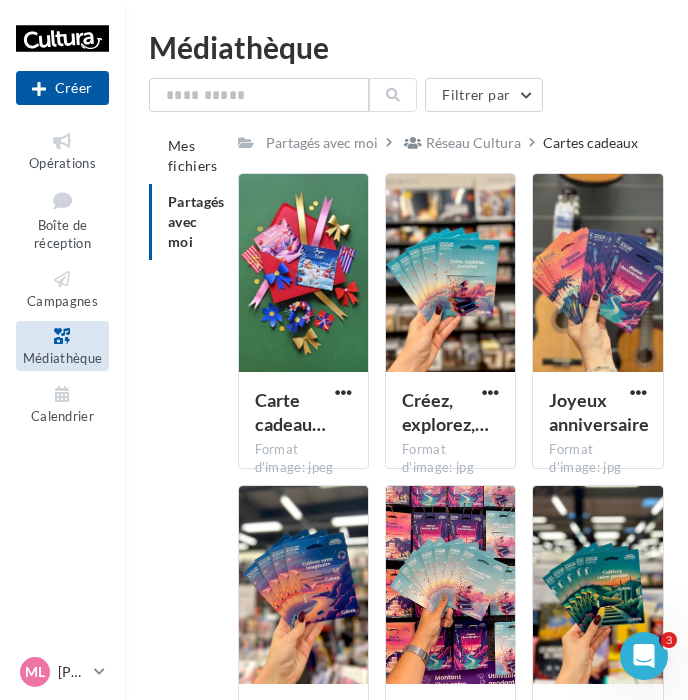 click on "Partagés avec moi" at bounding box center (196, 221) 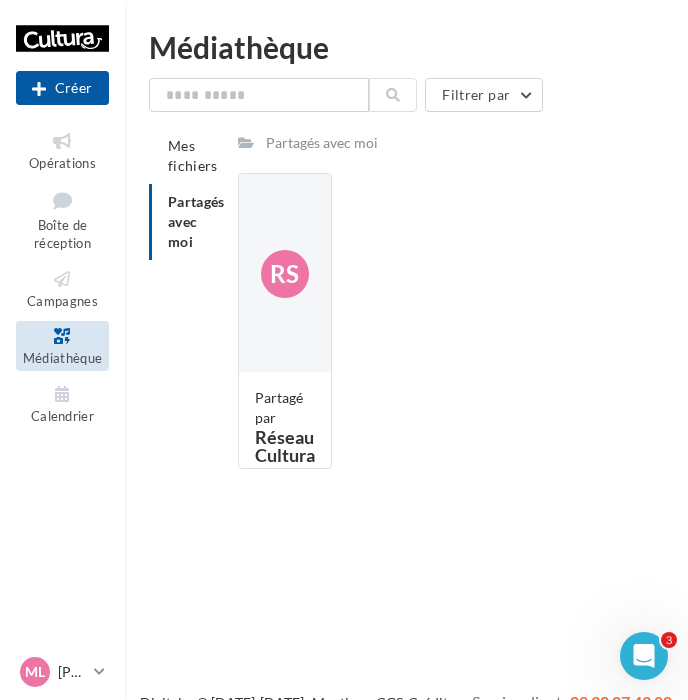 click on "Partagés avec moi" at bounding box center [196, 221] 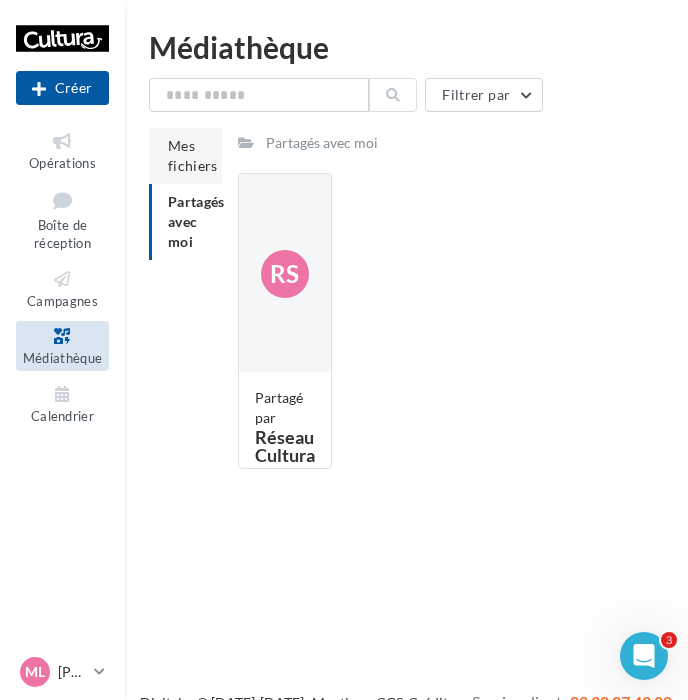click on "Mes fichiers" at bounding box center (185, 156) 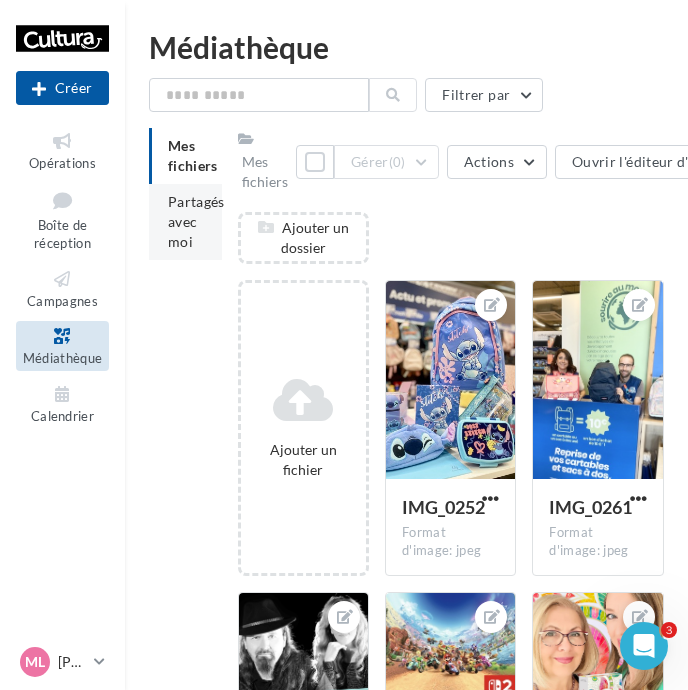 click on "Partagés avec moi" at bounding box center (196, 221) 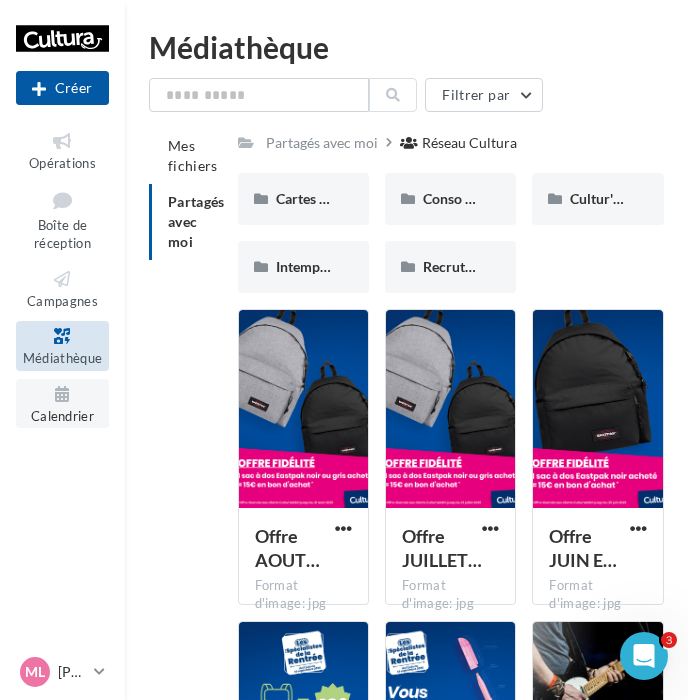 click on "Calendrier" at bounding box center (62, 416) 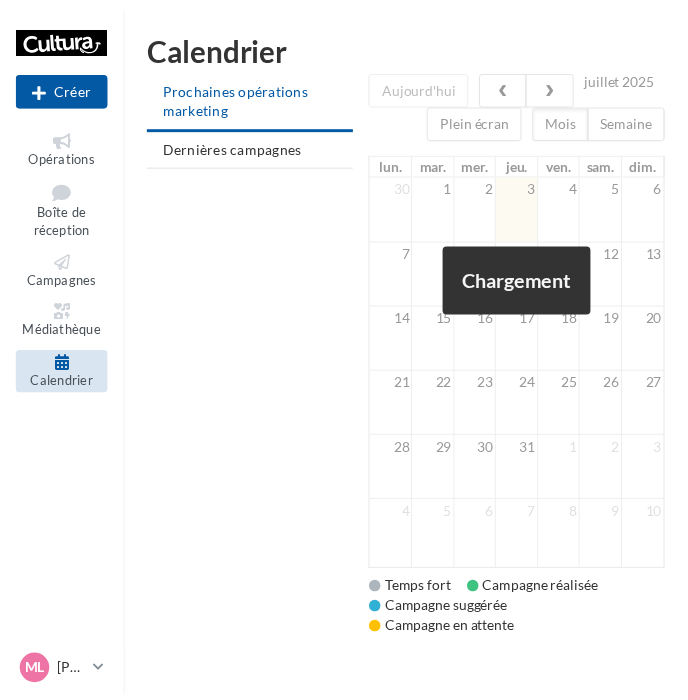 scroll, scrollTop: 0, scrollLeft: 0, axis: both 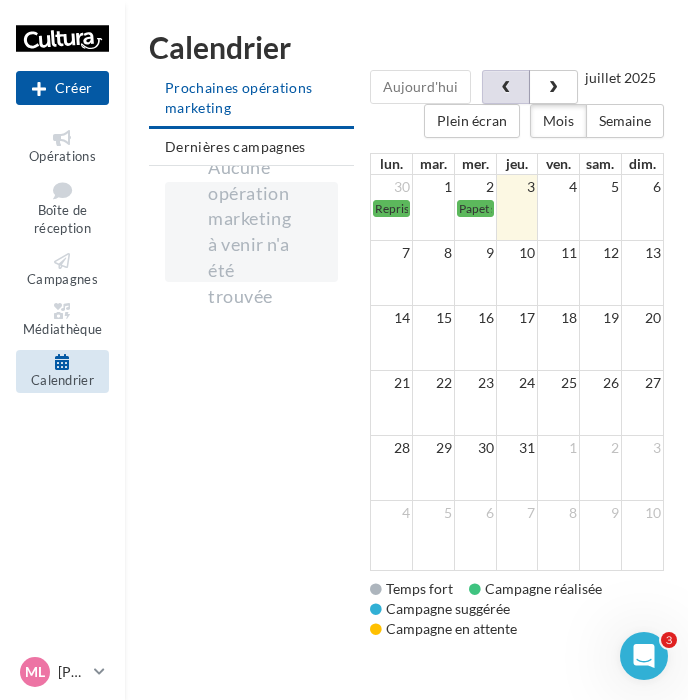 click at bounding box center (506, 88) 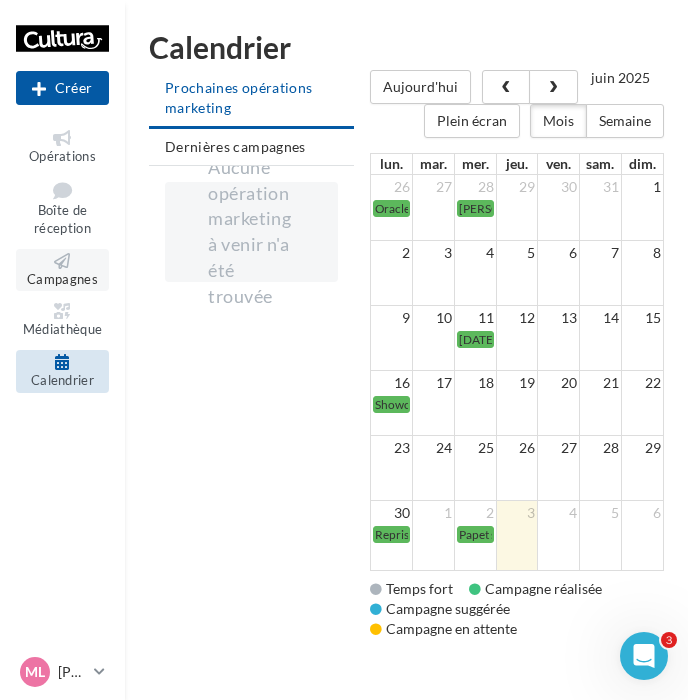 click on "Campagnes" at bounding box center [62, 270] 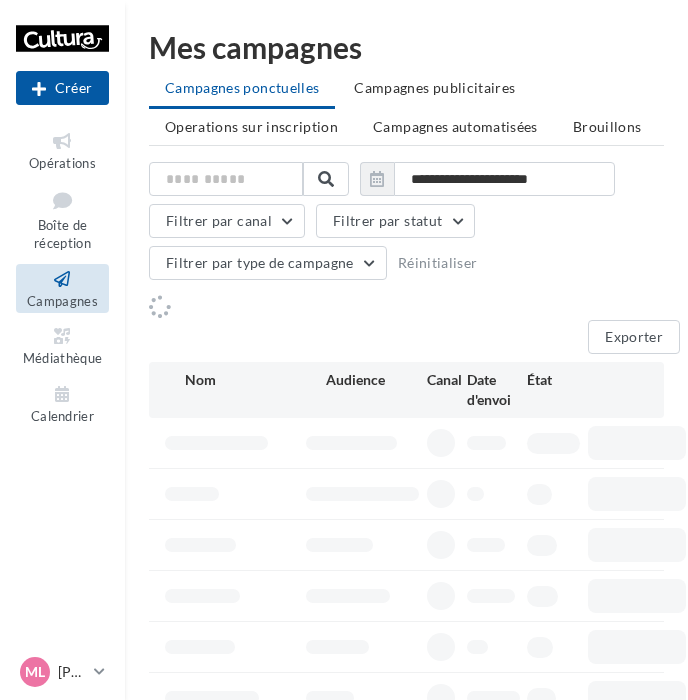 scroll, scrollTop: 0, scrollLeft: 0, axis: both 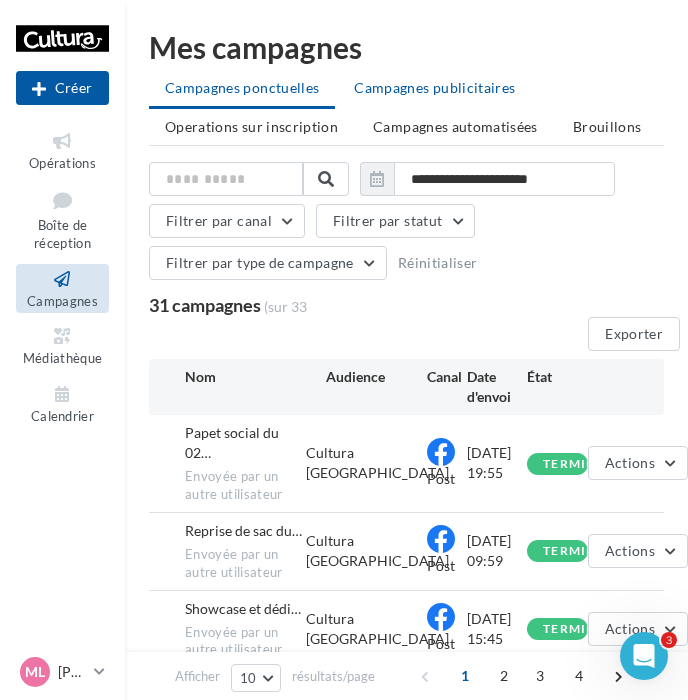 click on "Campagnes publicitaires" at bounding box center (434, 87) 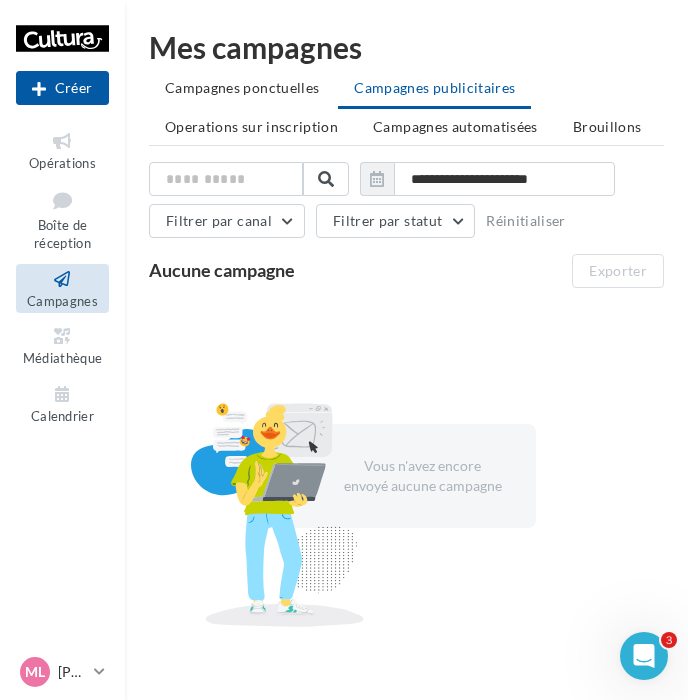 click on "Aucune campagne
Exporter" at bounding box center [414, 271] 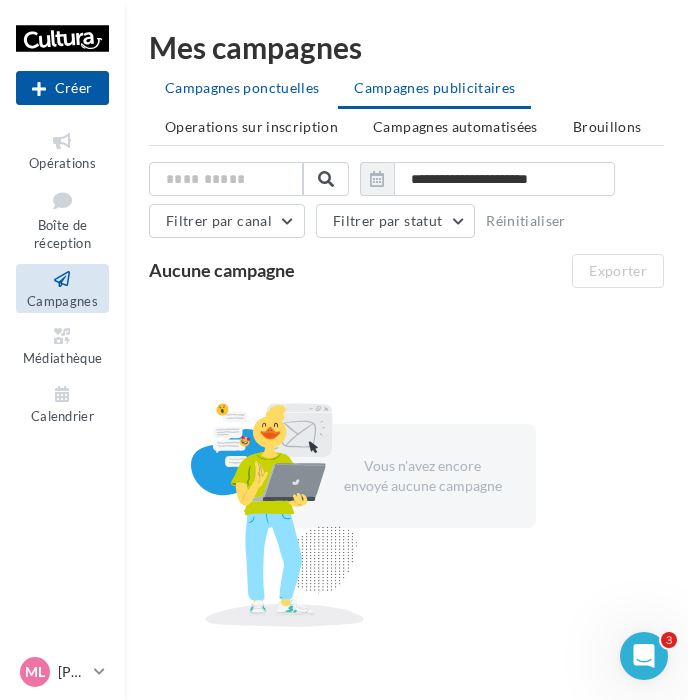 click on "Campagnes ponctuelles" at bounding box center [242, 88] 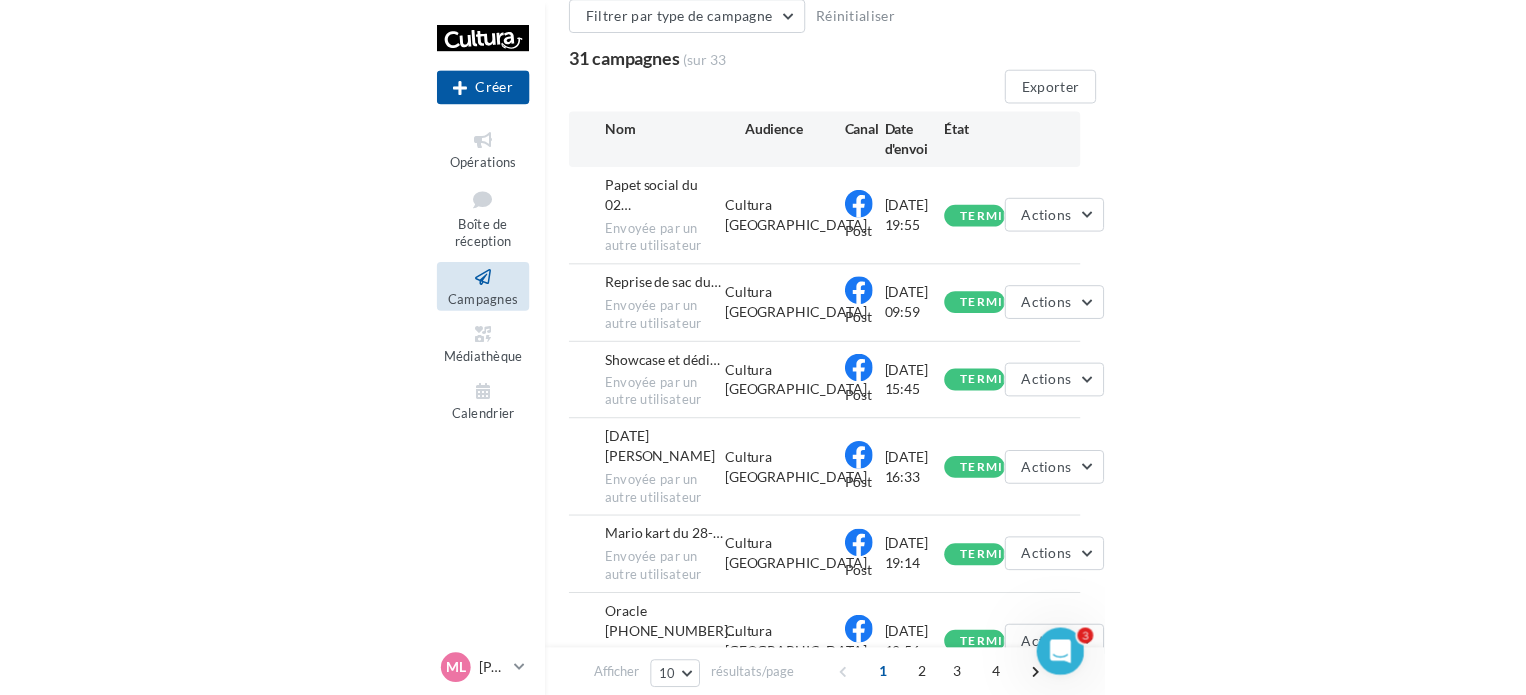 scroll, scrollTop: 300, scrollLeft: 0, axis: vertical 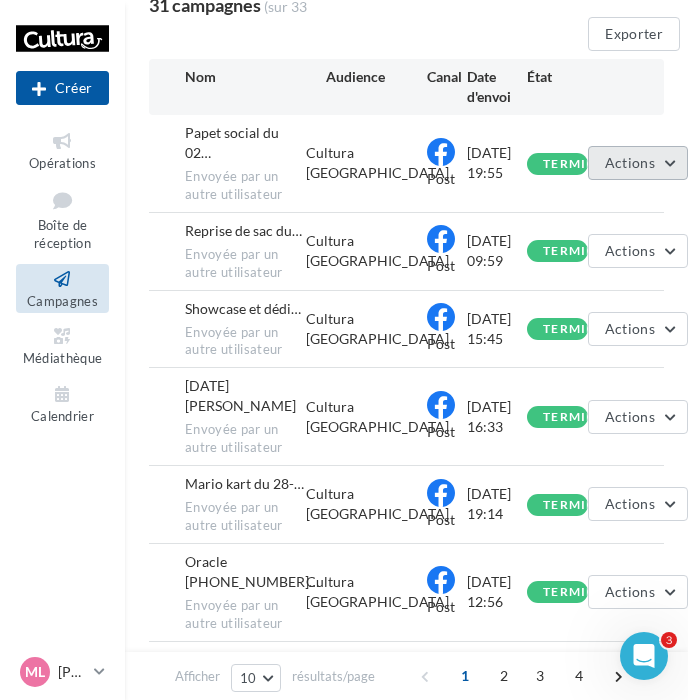 click on "Actions" at bounding box center (638, 163) 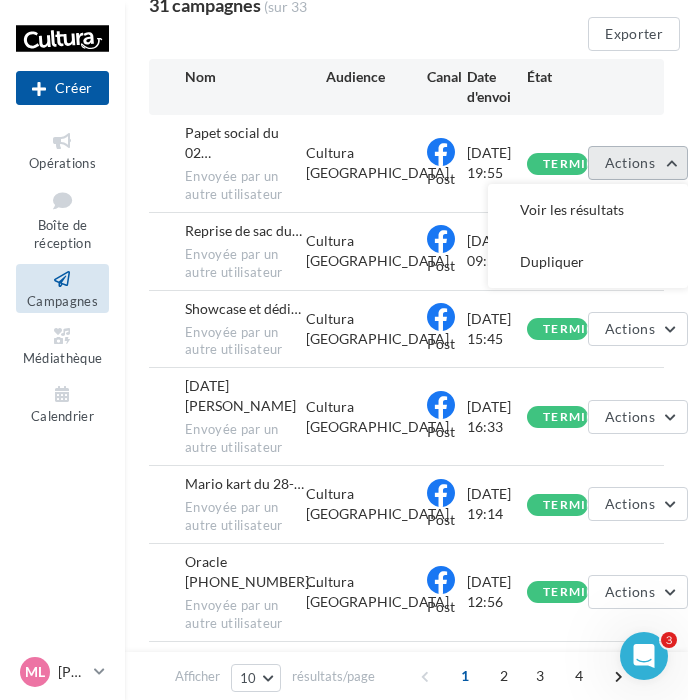 click on "Actions" at bounding box center [638, 163] 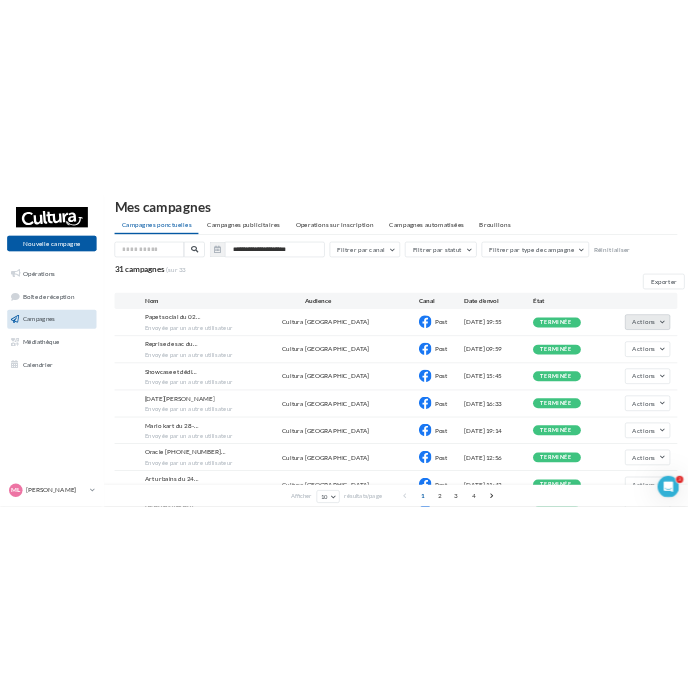 scroll, scrollTop: 0, scrollLeft: 0, axis: both 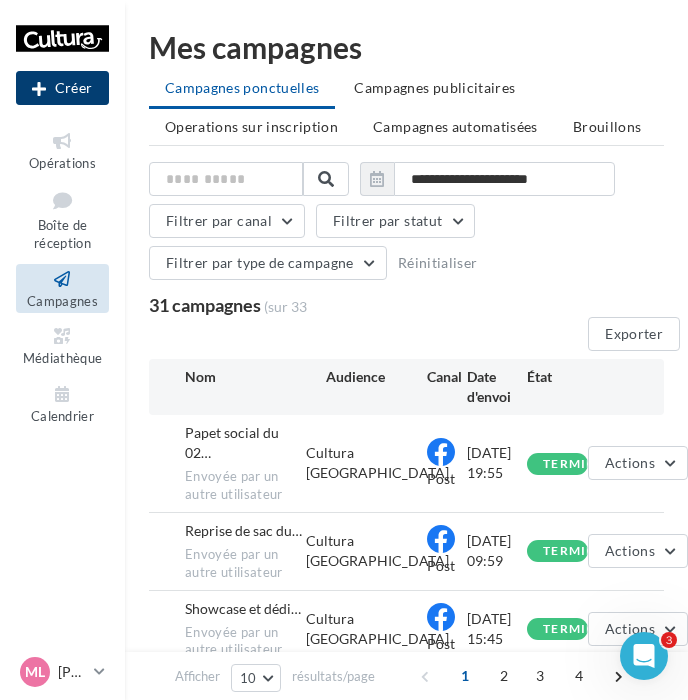 click on "Créer" at bounding box center [62, 88] 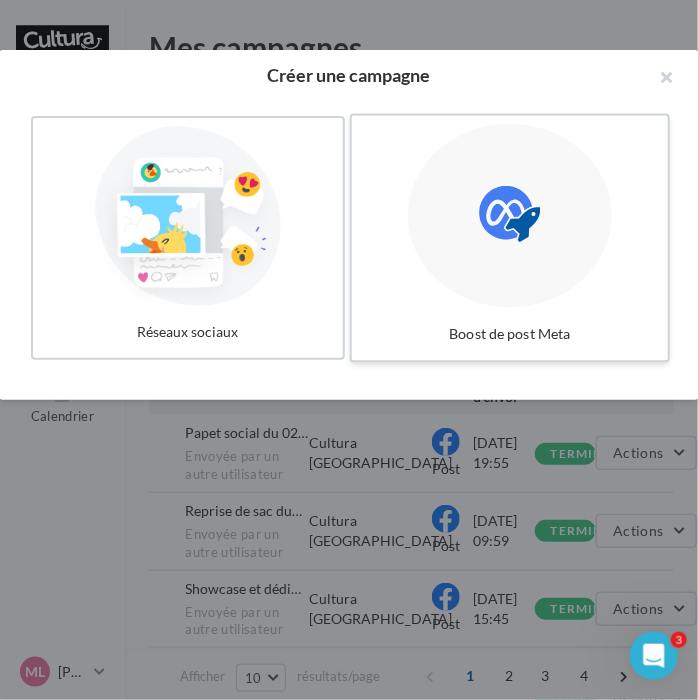 click at bounding box center (510, 216) 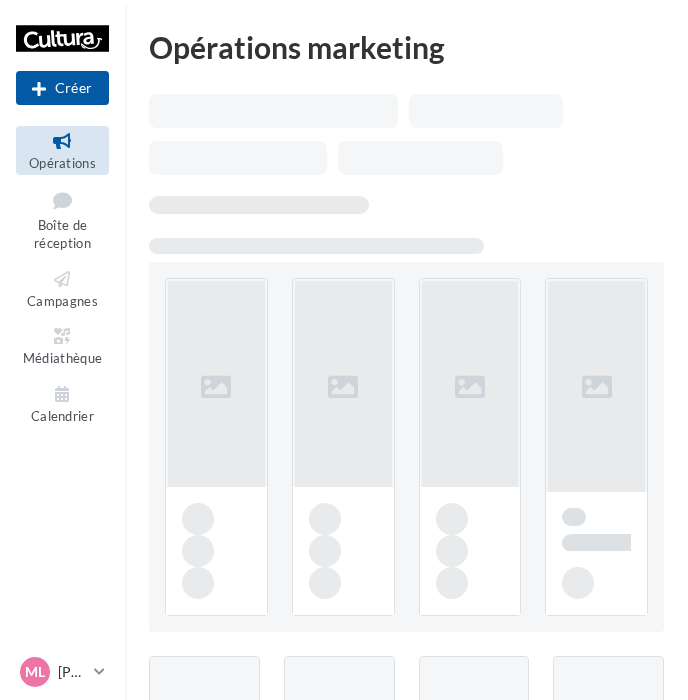 scroll, scrollTop: 0, scrollLeft: 0, axis: both 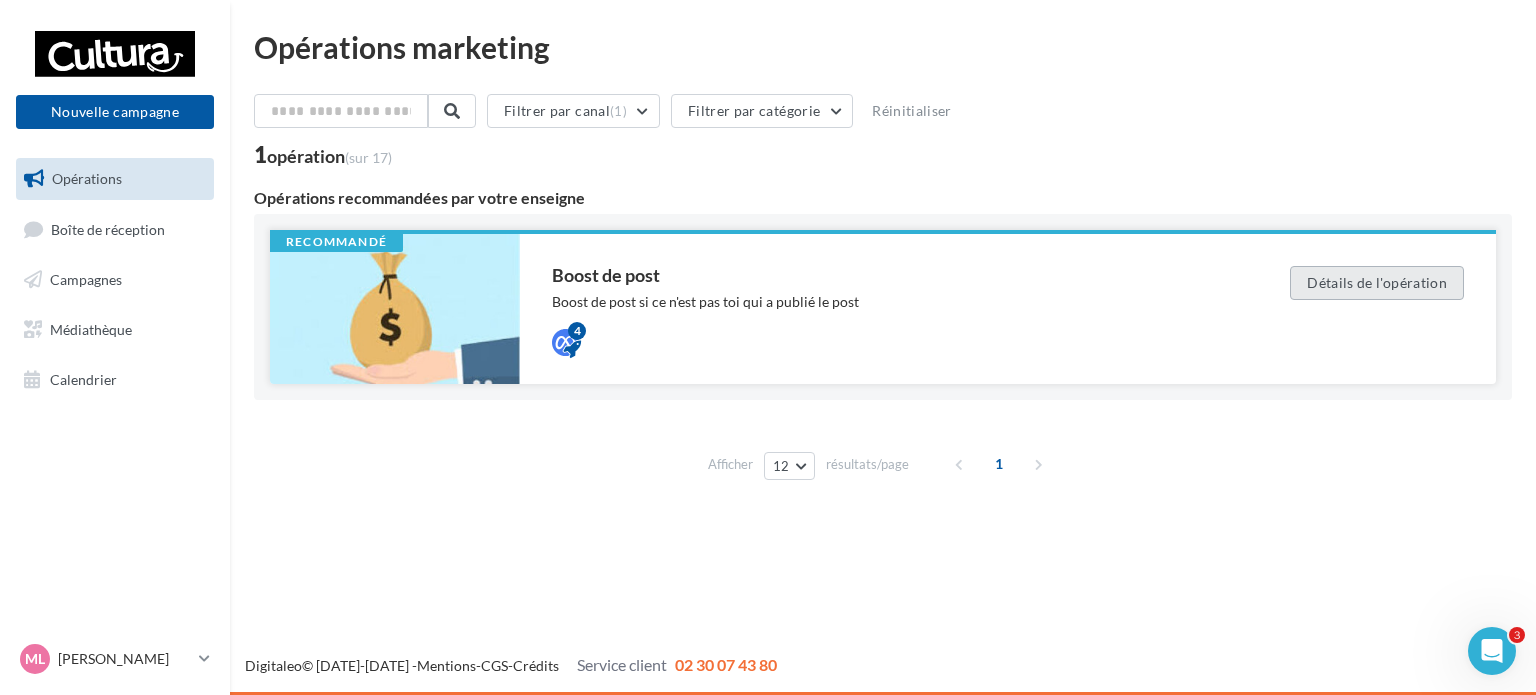 click on "Détails de l'opération" at bounding box center [1377, 283] 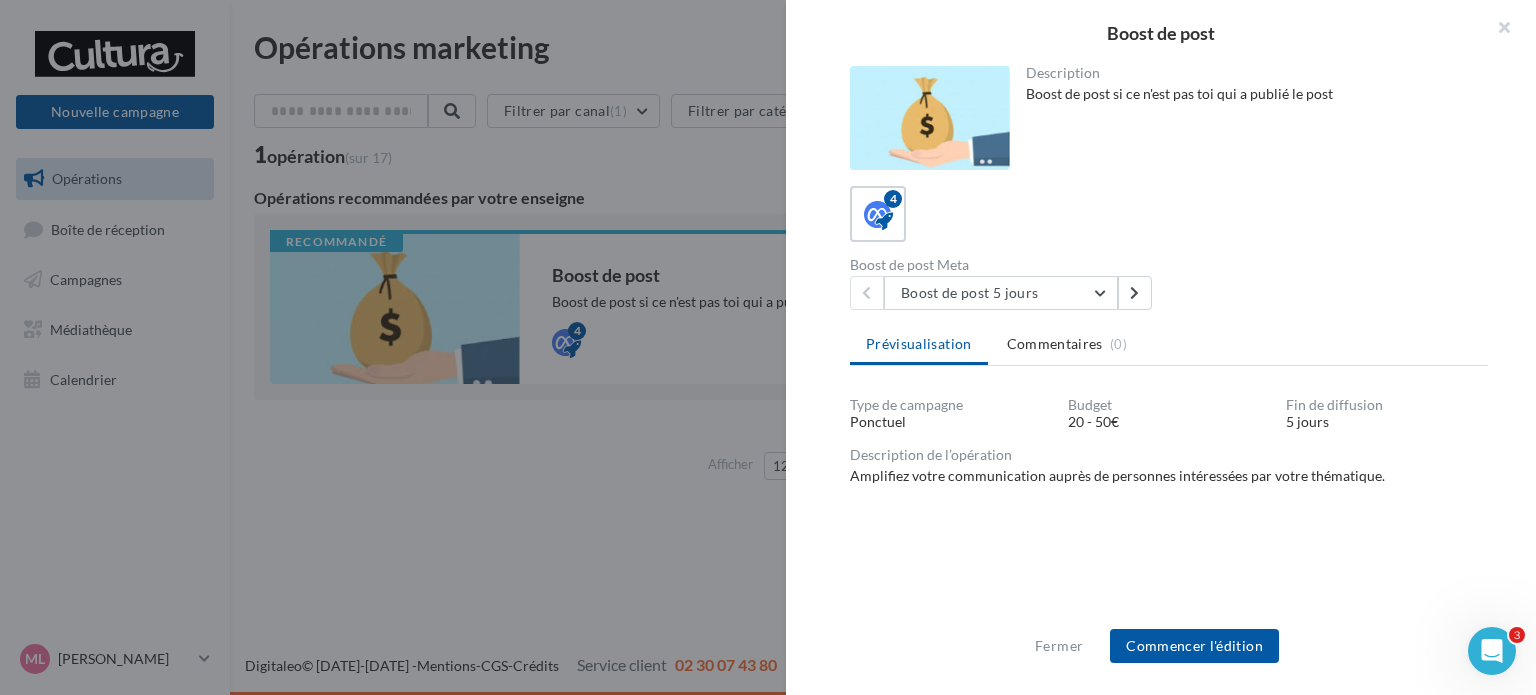 click at bounding box center [768, 347] 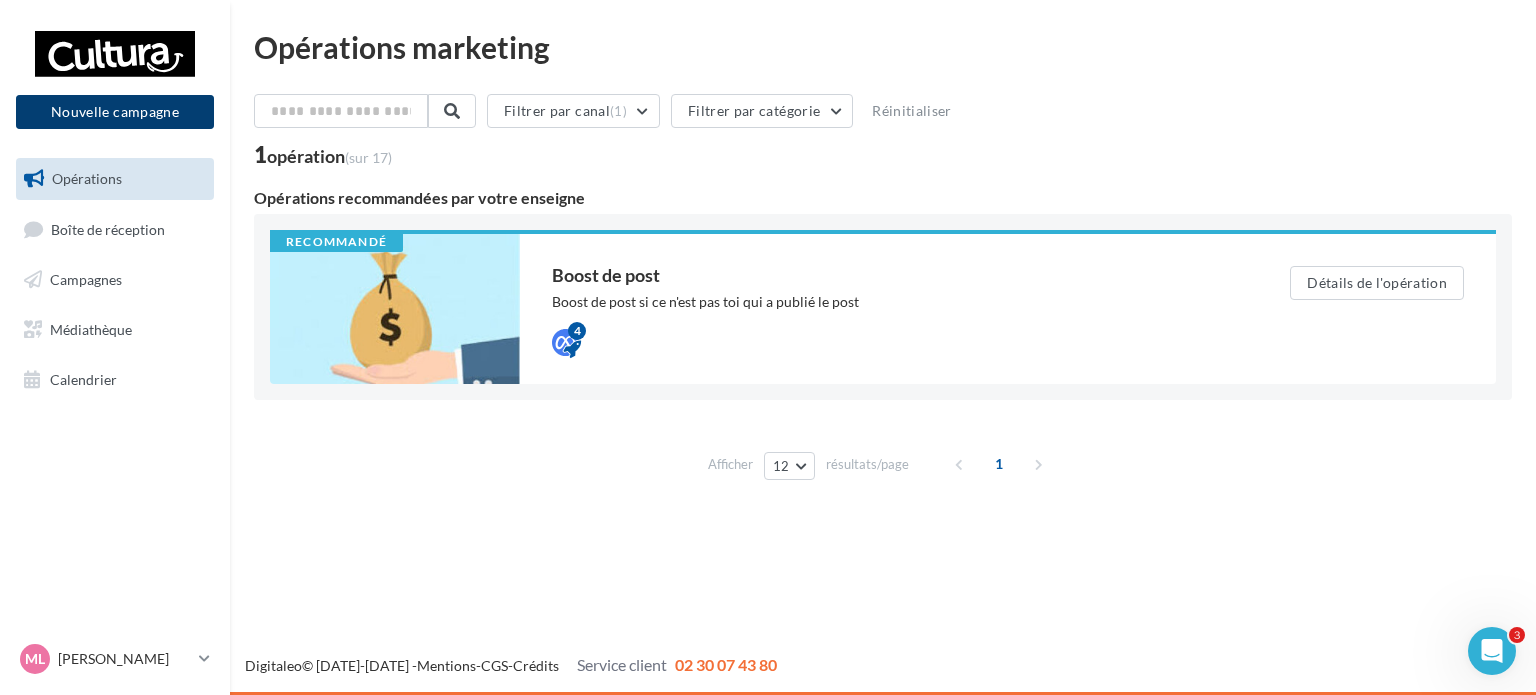 click on "Nouvelle campagne" at bounding box center (115, 112) 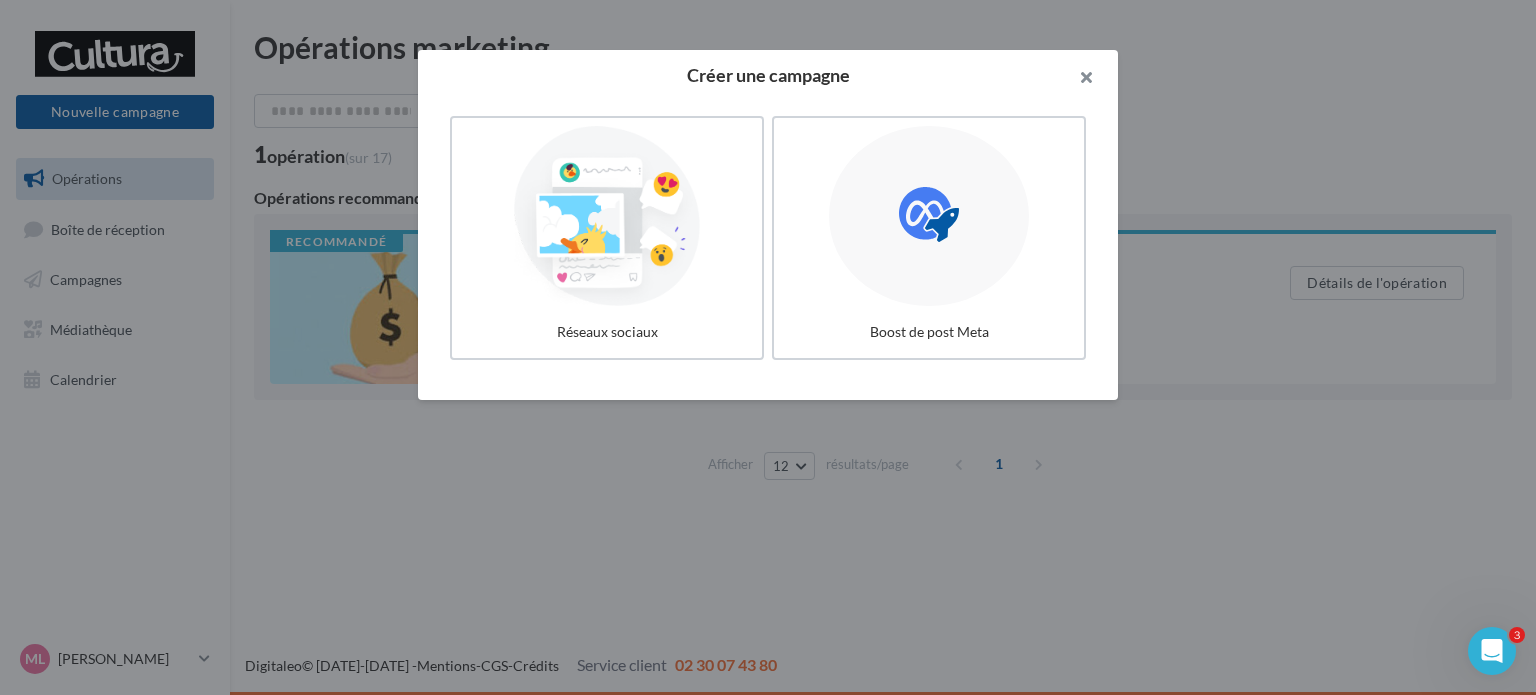 click at bounding box center [1078, 80] 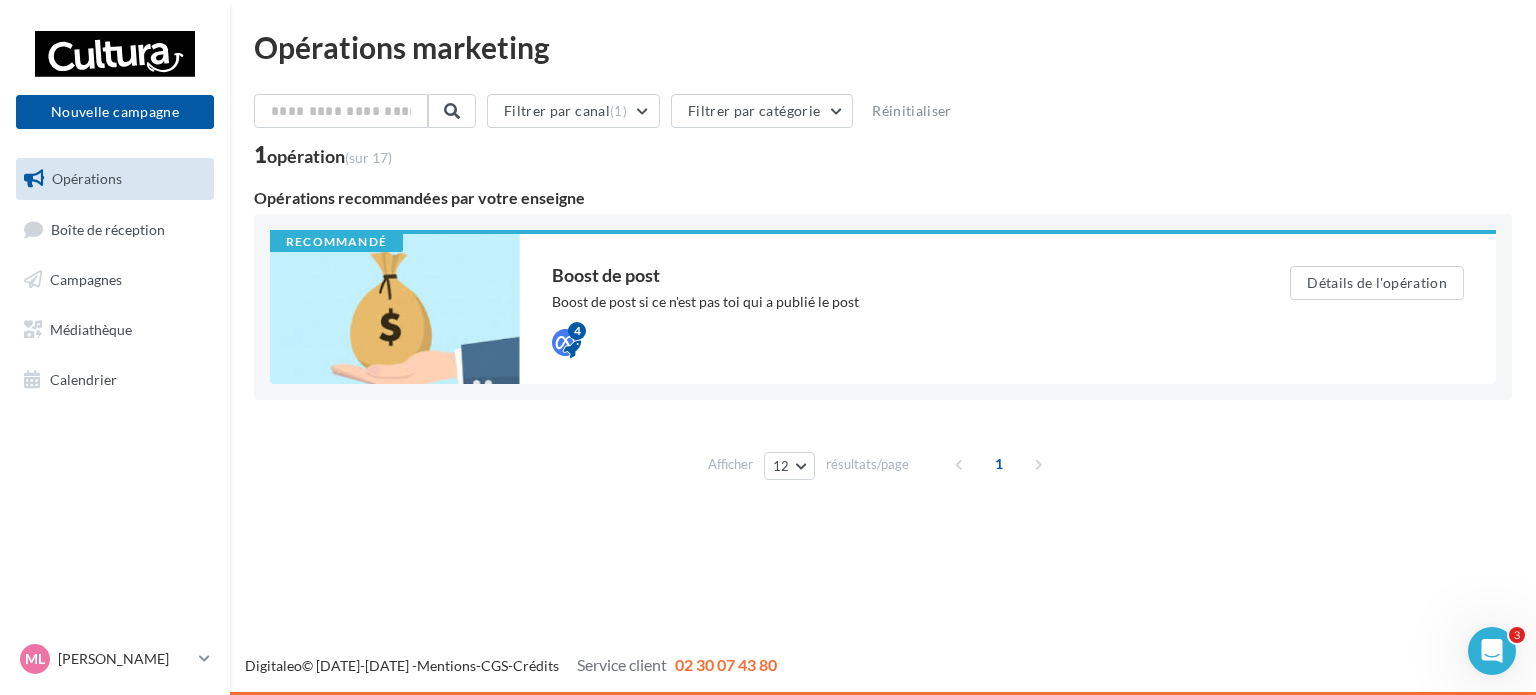 click on "Opérations" at bounding box center (87, 178) 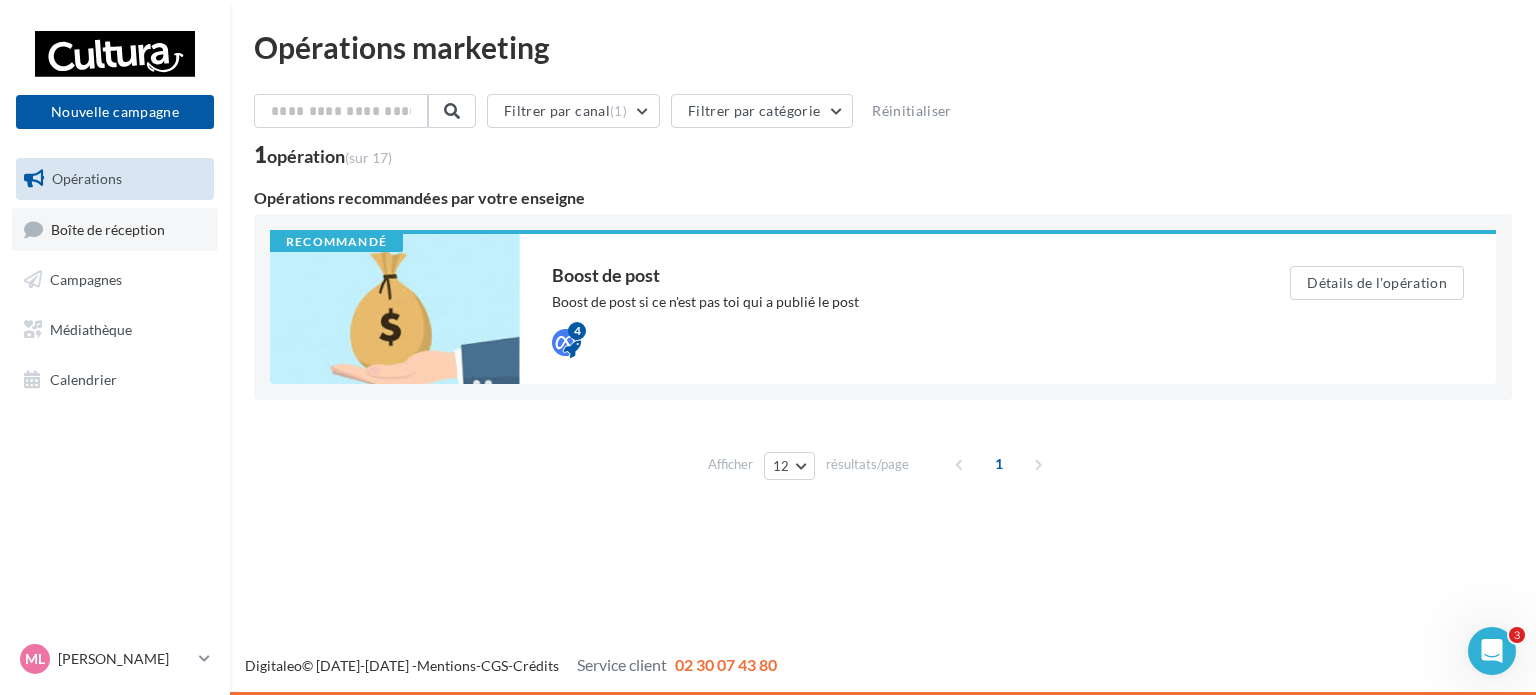 click on "Boîte de réception" at bounding box center (108, 228) 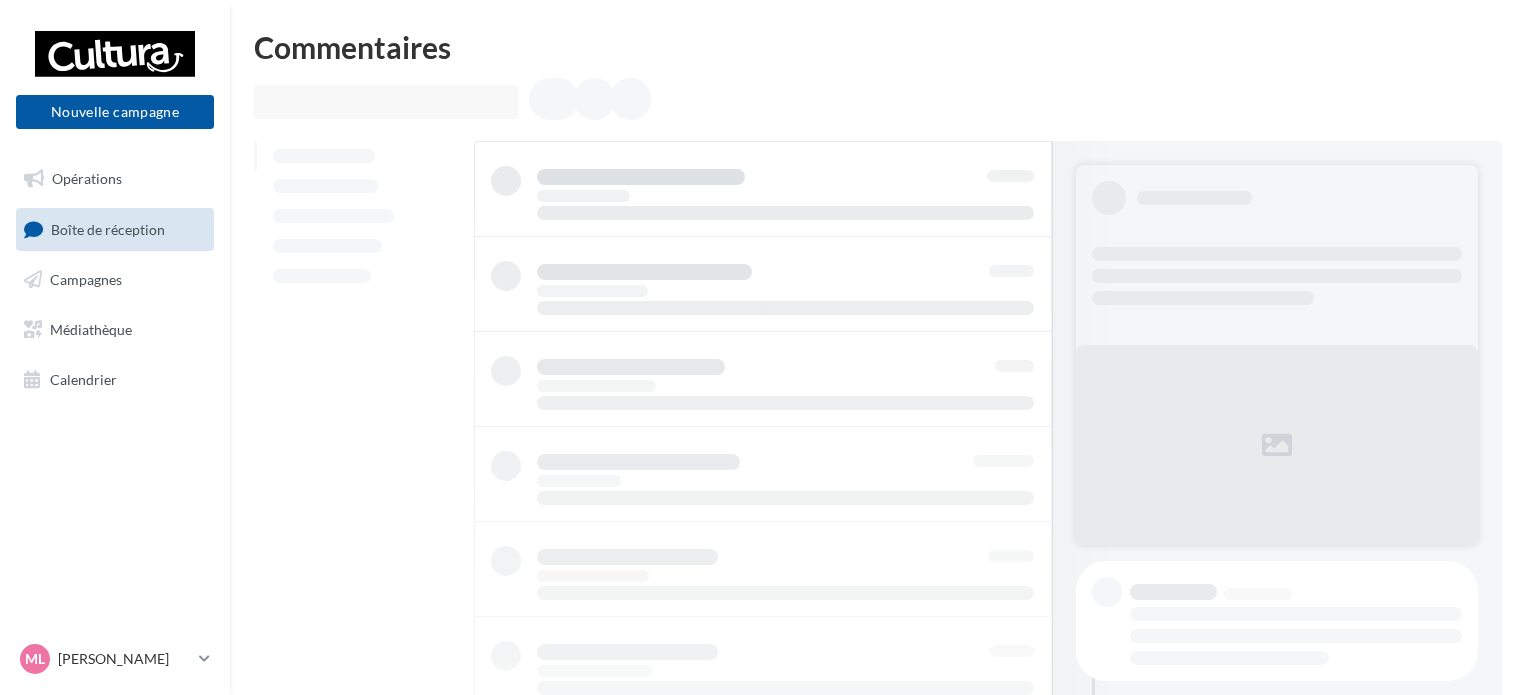 scroll, scrollTop: 0, scrollLeft: 0, axis: both 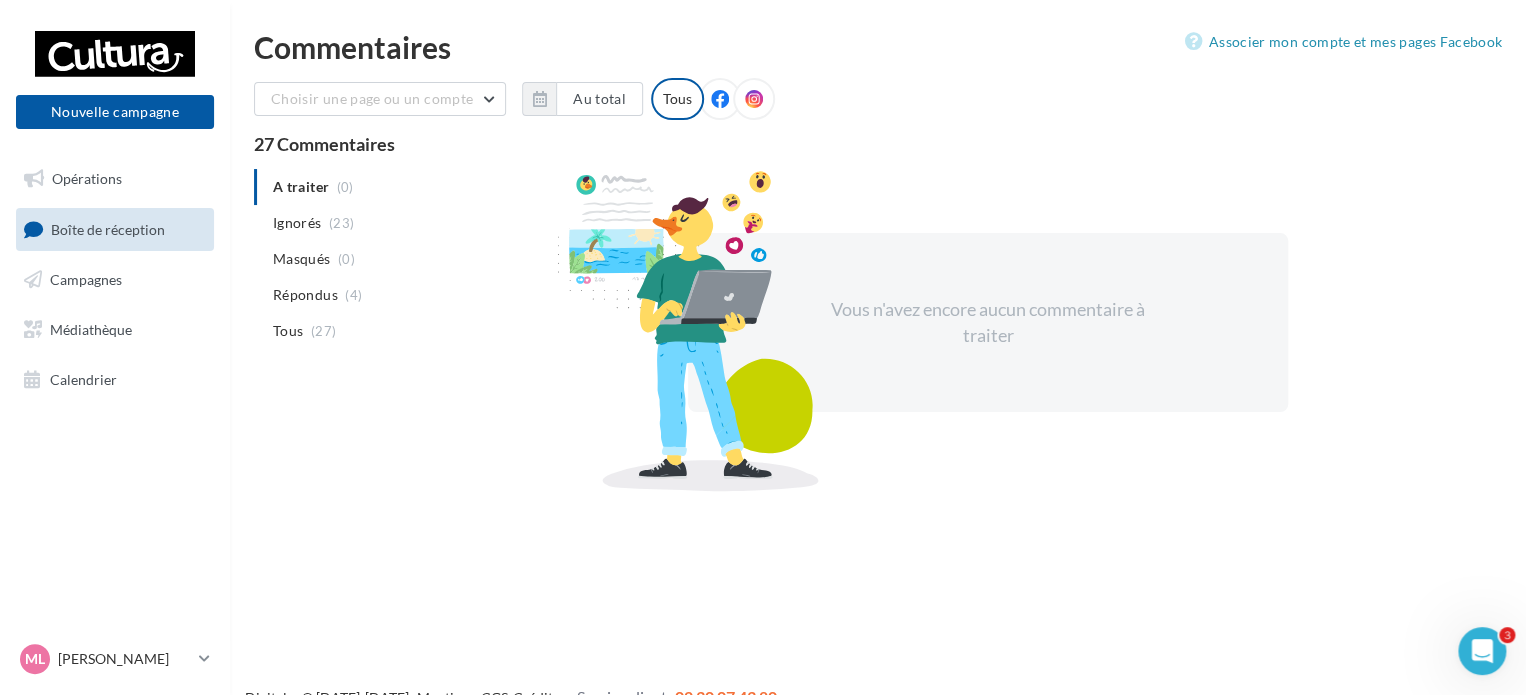 click on "Ignorés" at bounding box center [297, 223] 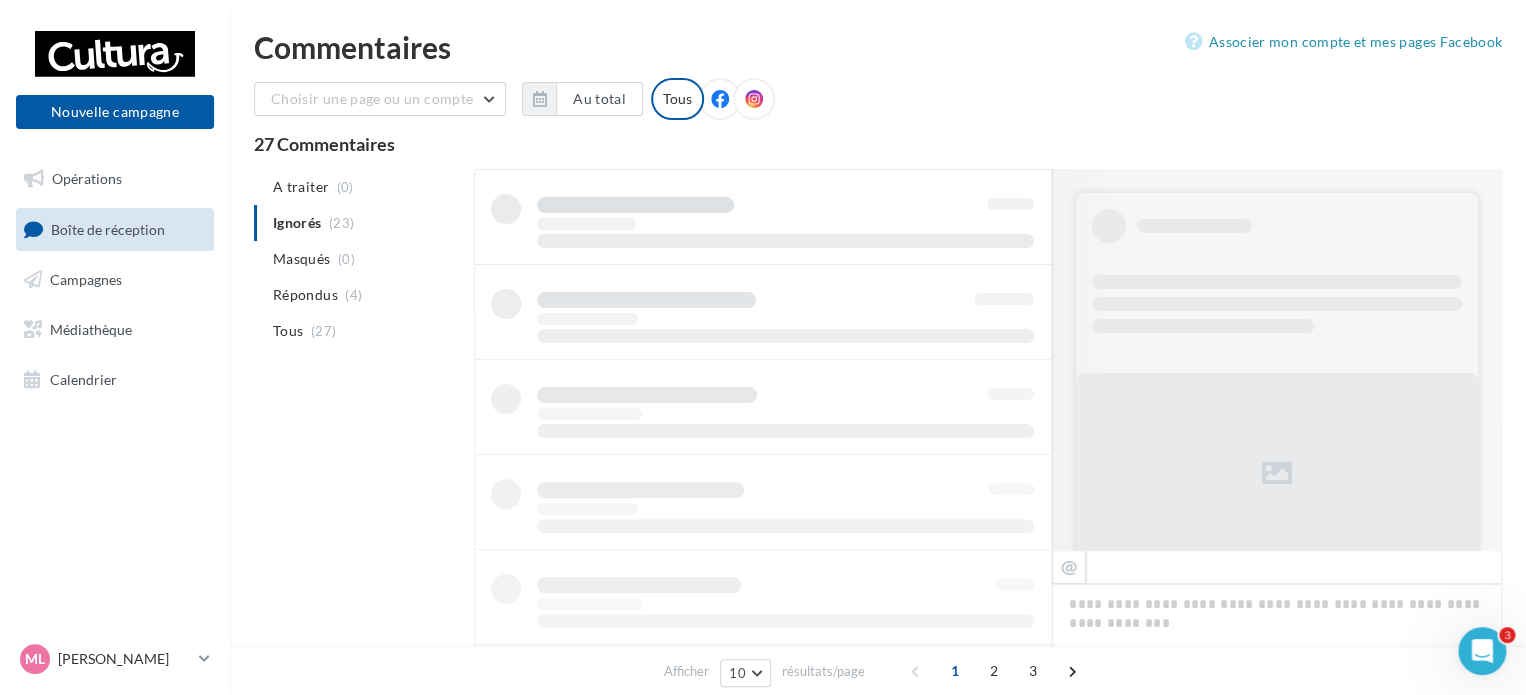 scroll, scrollTop: 0, scrollLeft: 0, axis: both 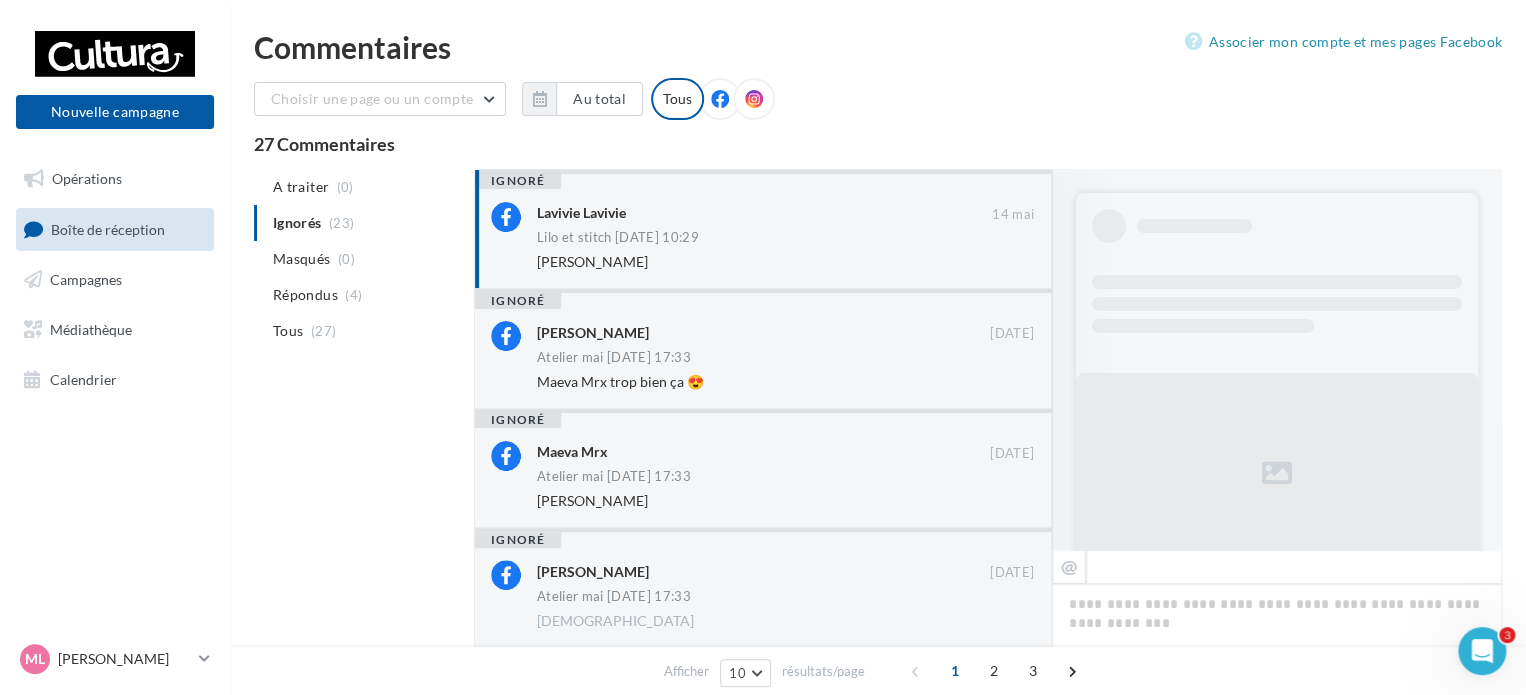click on "Lilo et stitch 14-05-2025 10:29" at bounding box center (785, 239) 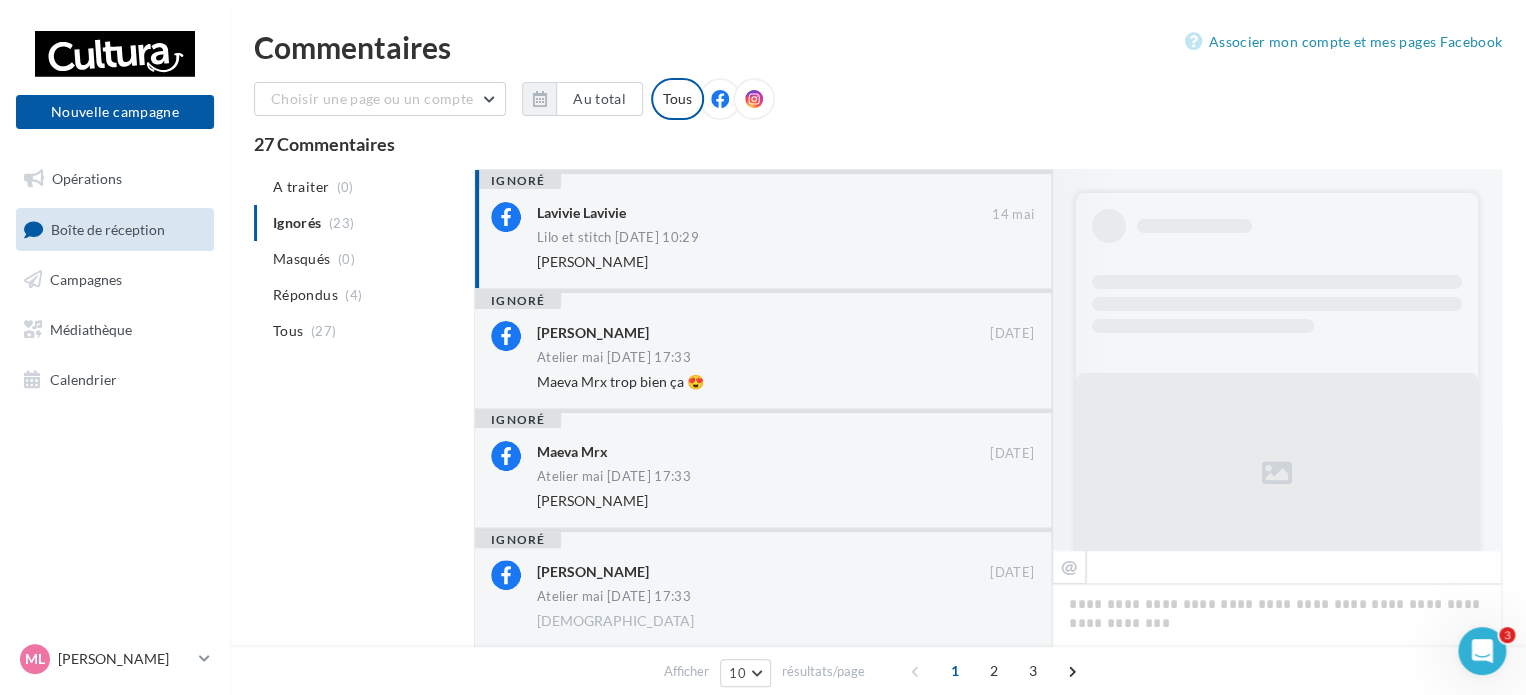 click on "Lilo et stitch 14-05-2025 10:29" at bounding box center [785, 239] 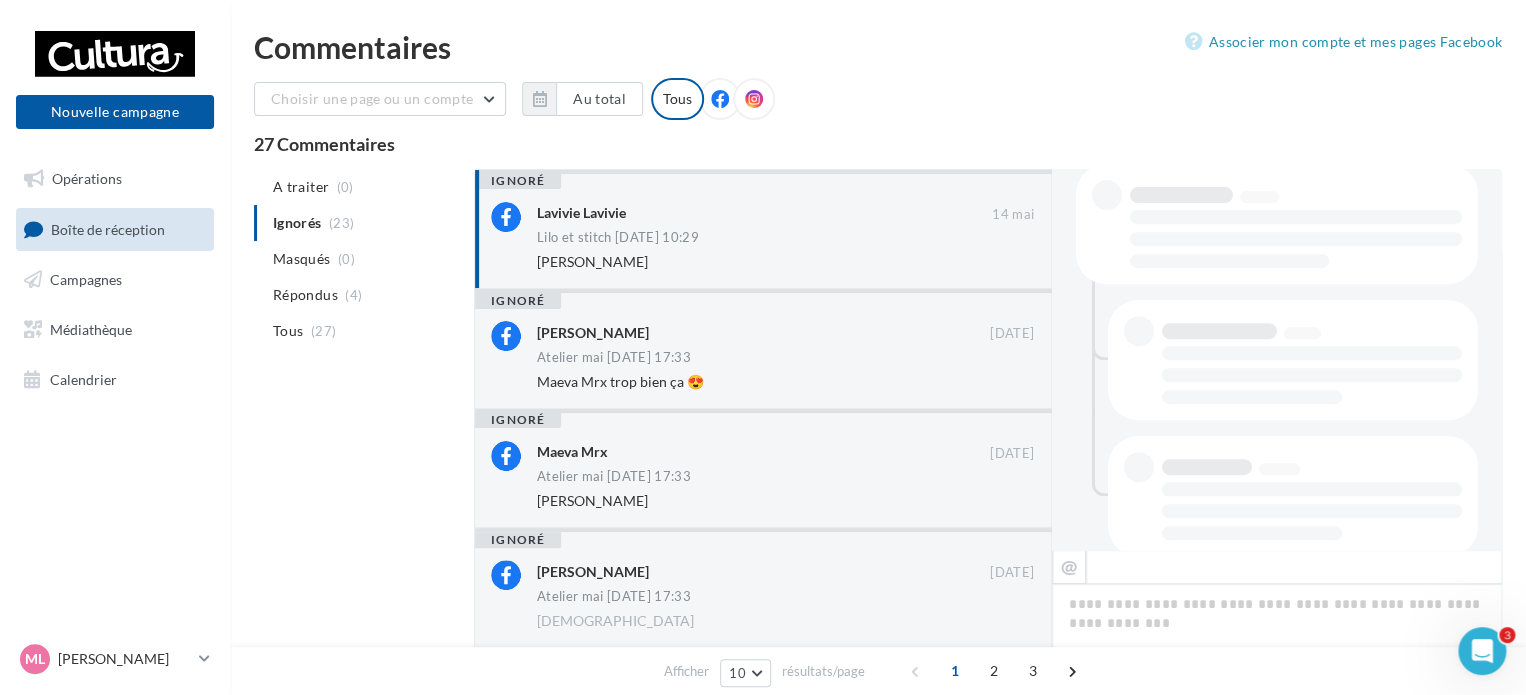 scroll, scrollTop: 454, scrollLeft: 0, axis: vertical 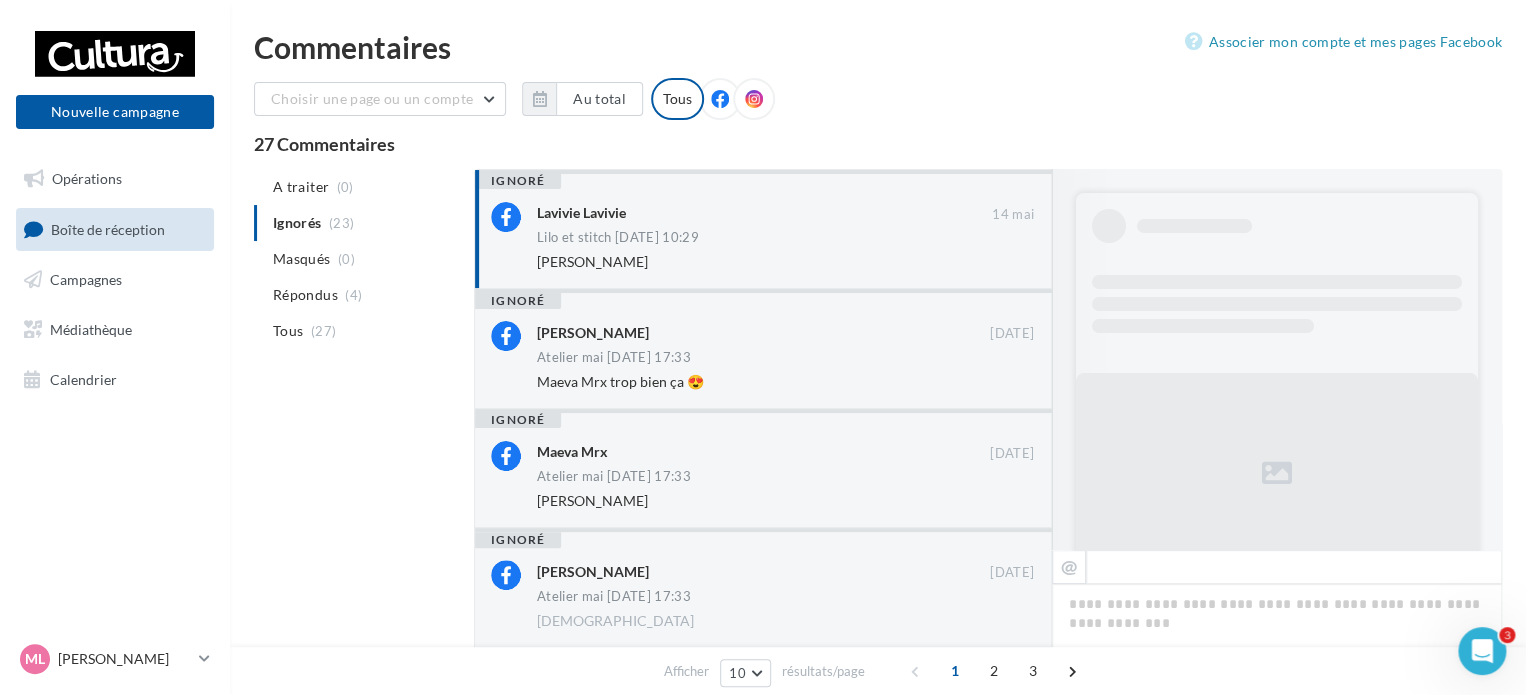 click on "Lavivie Lavivie
14 mai
Lilo et stitch 14-05-2025 10:29
Julie Faugere" at bounding box center [785, 237] 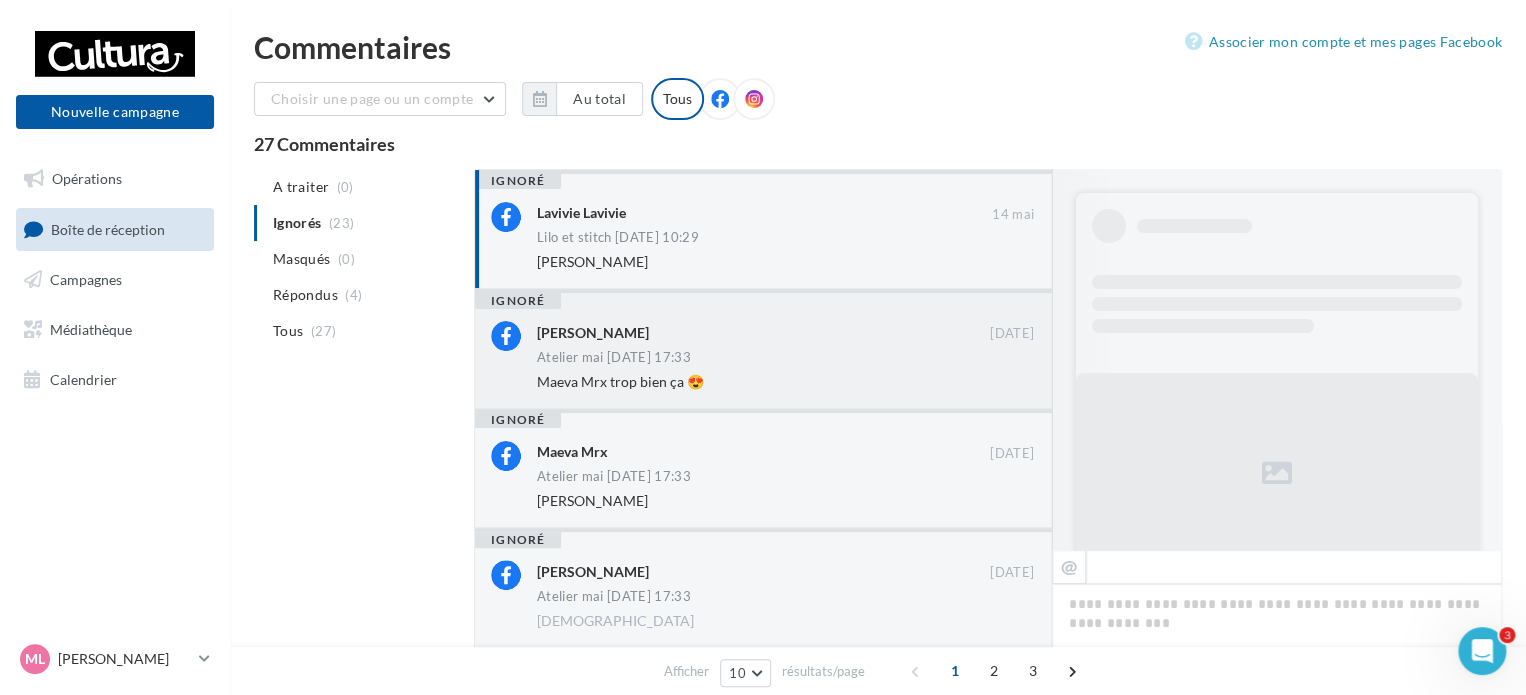 click on "Melissa Abbas-Damour" at bounding box center (763, 331) 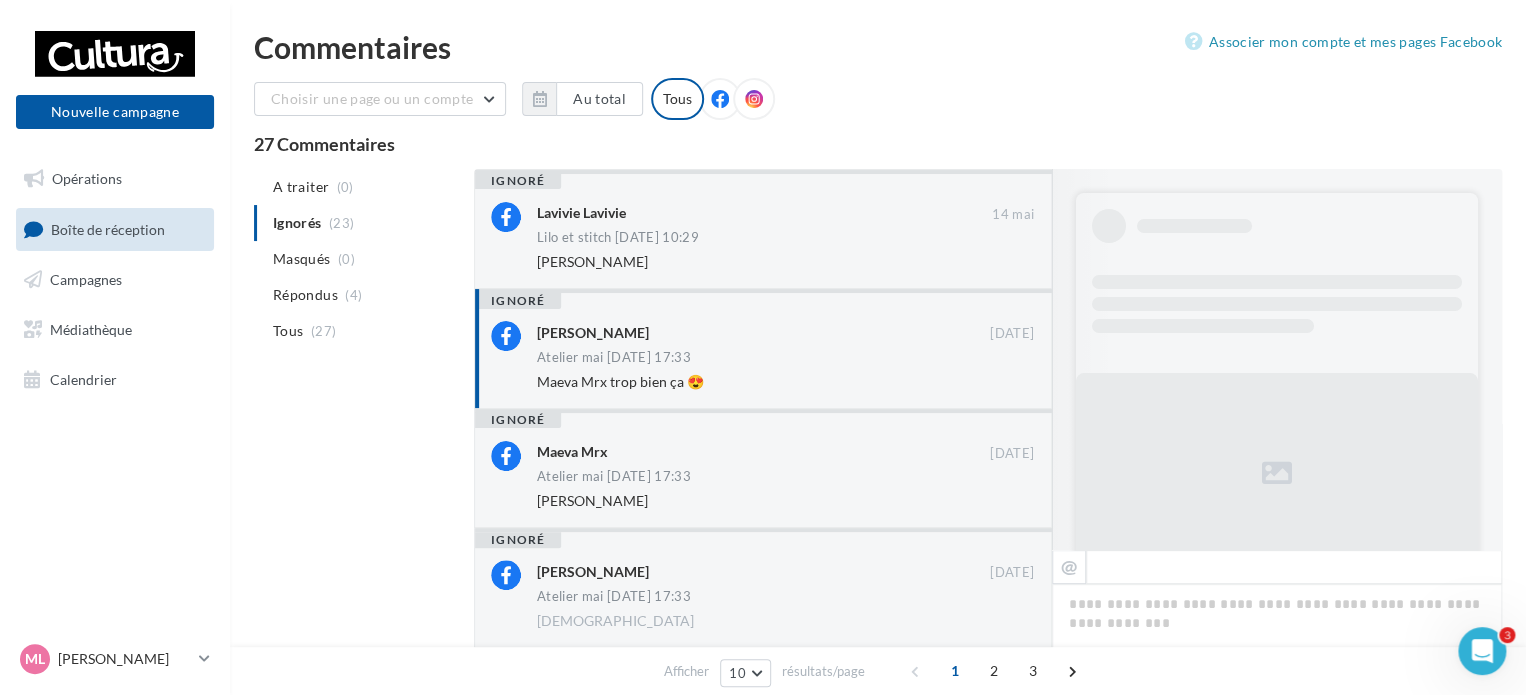 click on "ignoré" at bounding box center [518, 301] 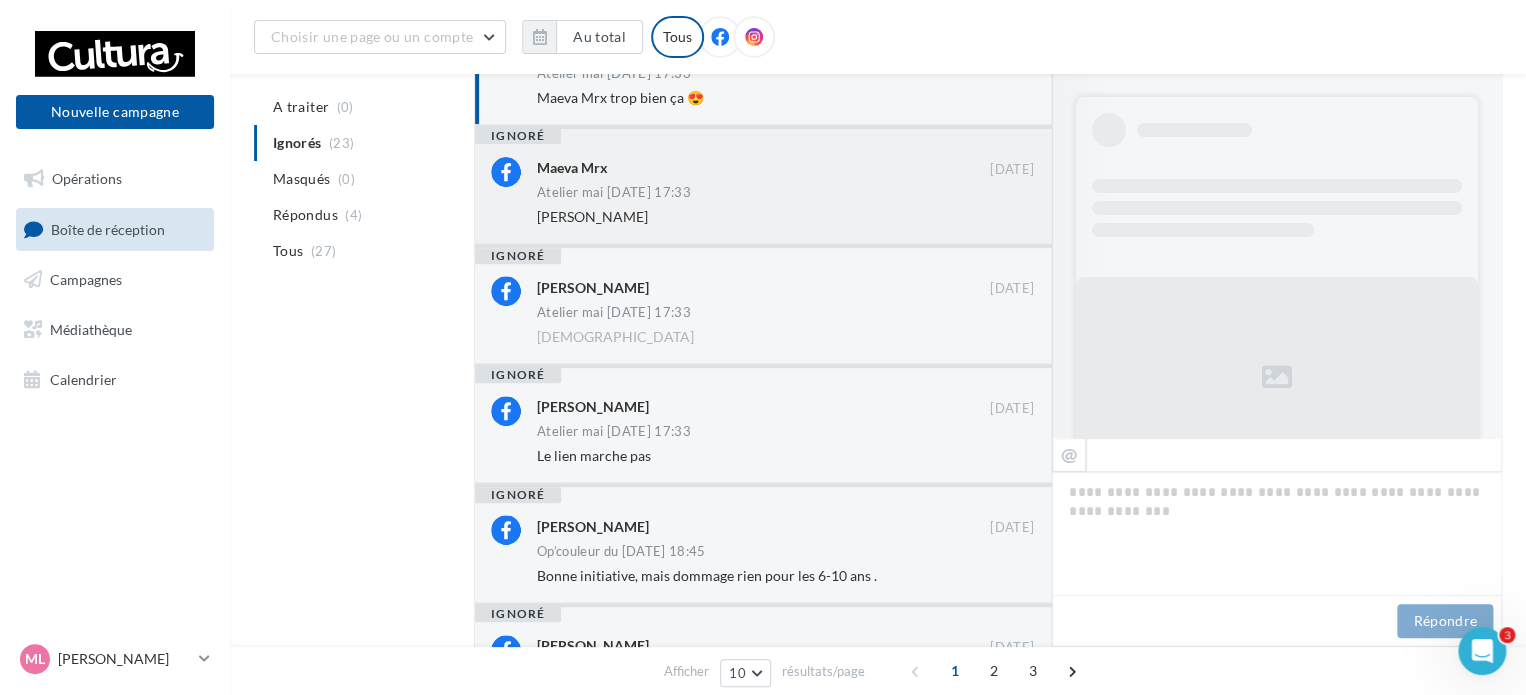 scroll, scrollTop: 400, scrollLeft: 0, axis: vertical 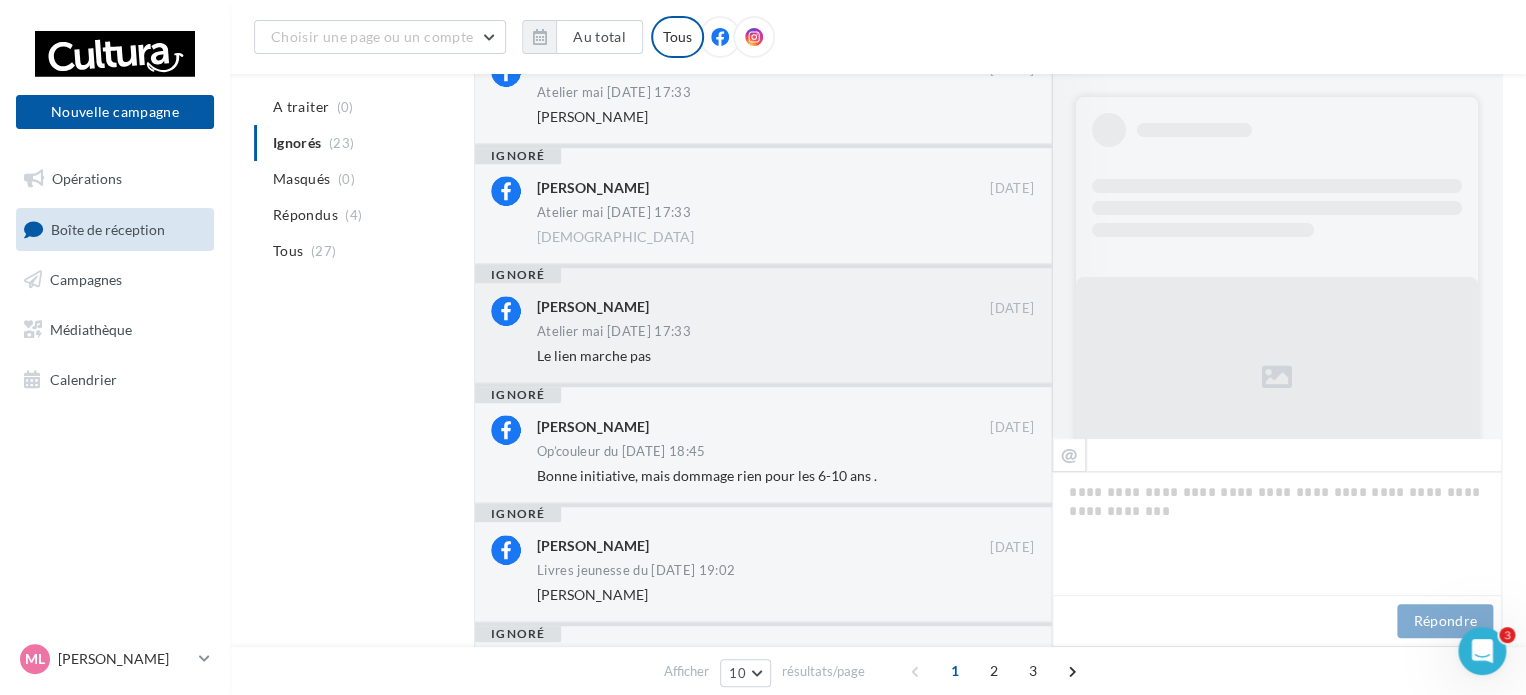 click on "Le lien marche pas" at bounding box center (594, 355) 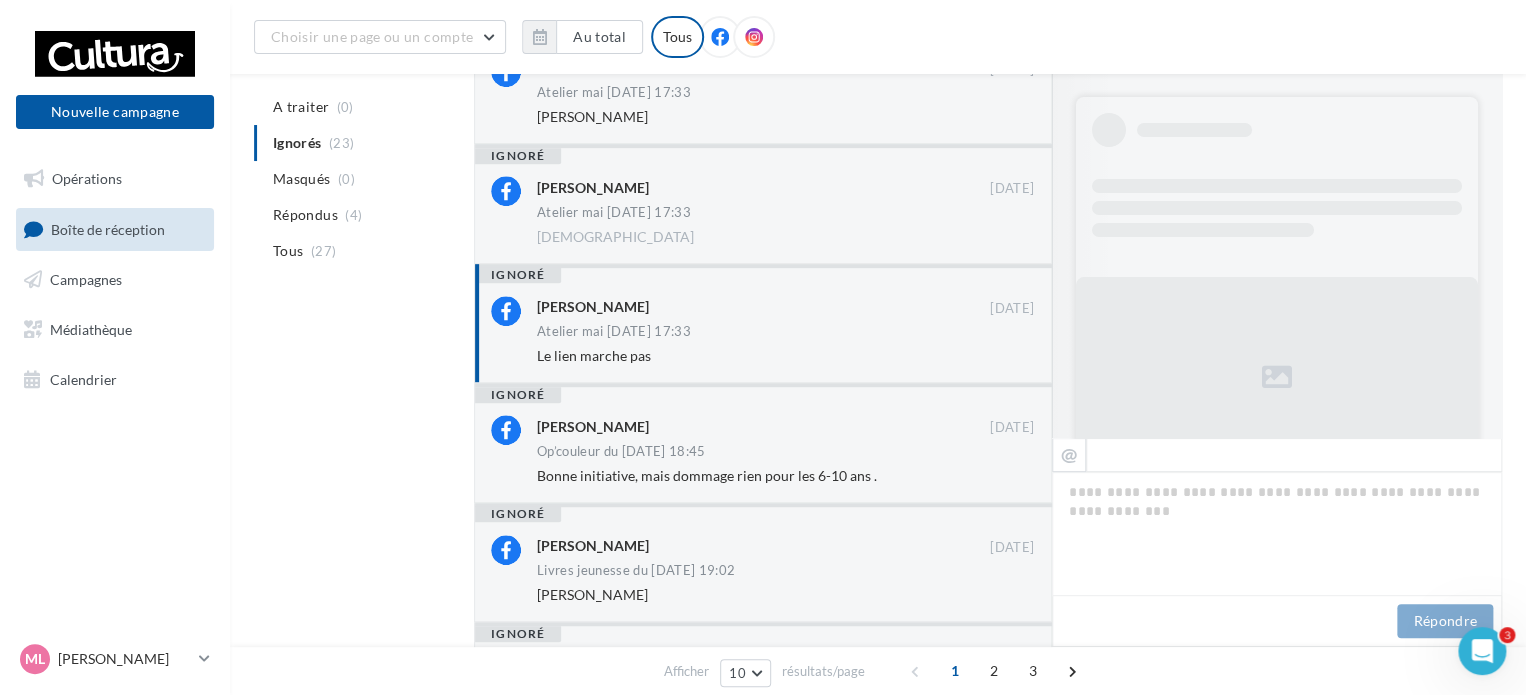 click on "Le lien marche pas" at bounding box center (594, 355) 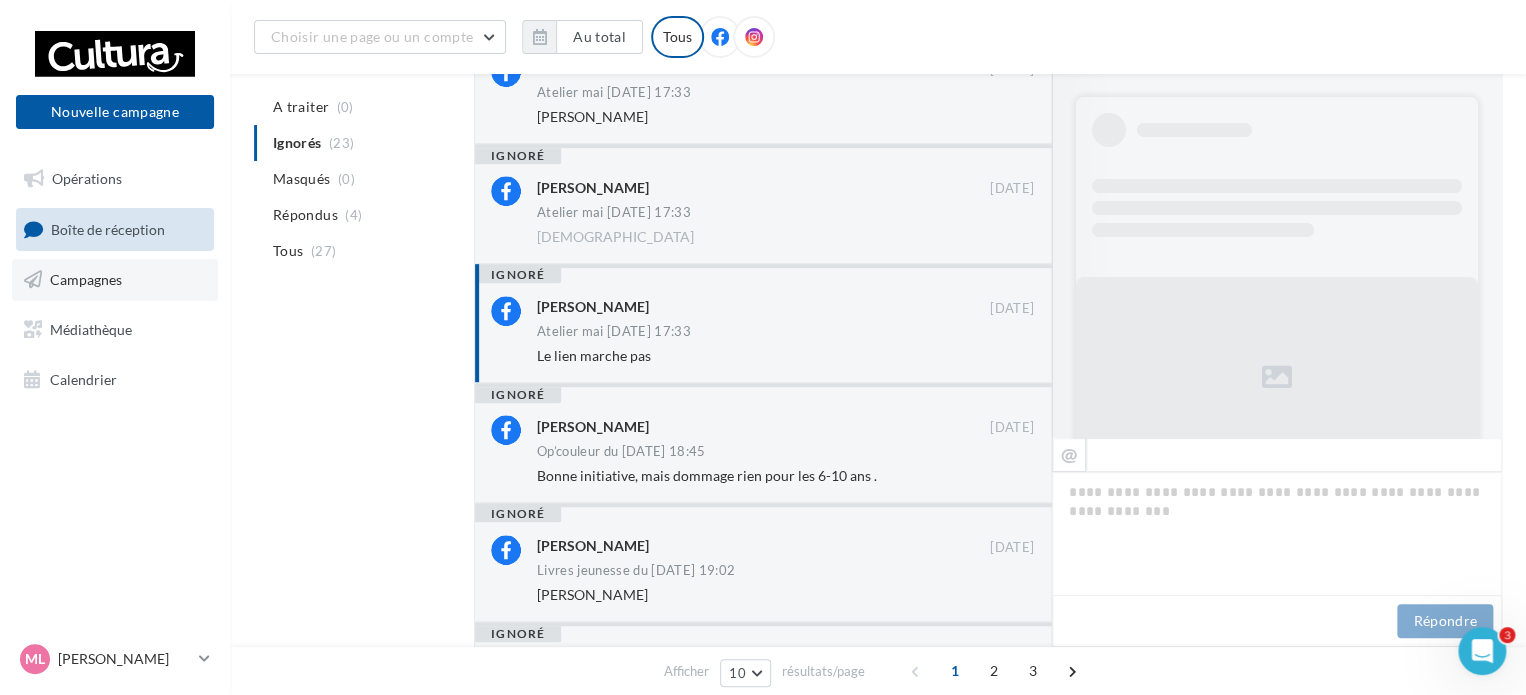 click on "Campagnes" at bounding box center (86, 279) 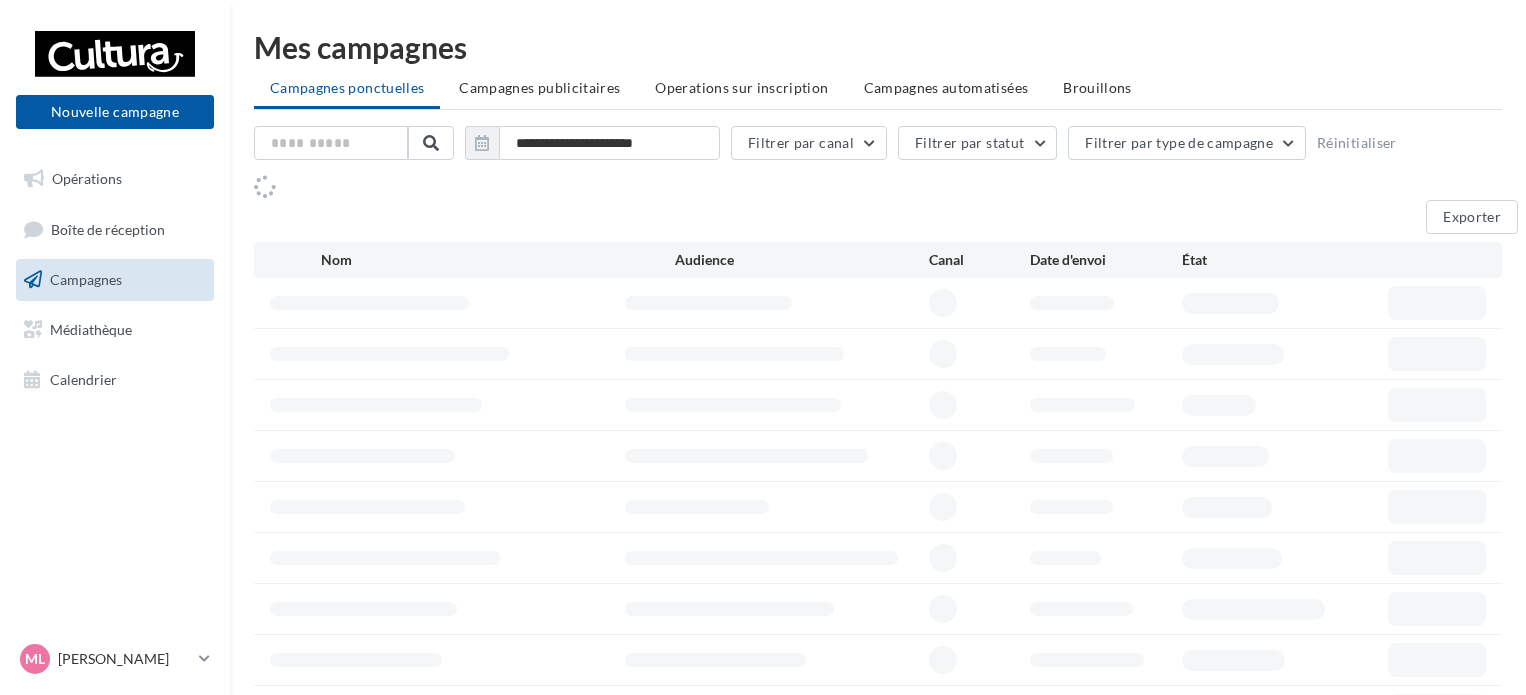 scroll, scrollTop: 0, scrollLeft: 0, axis: both 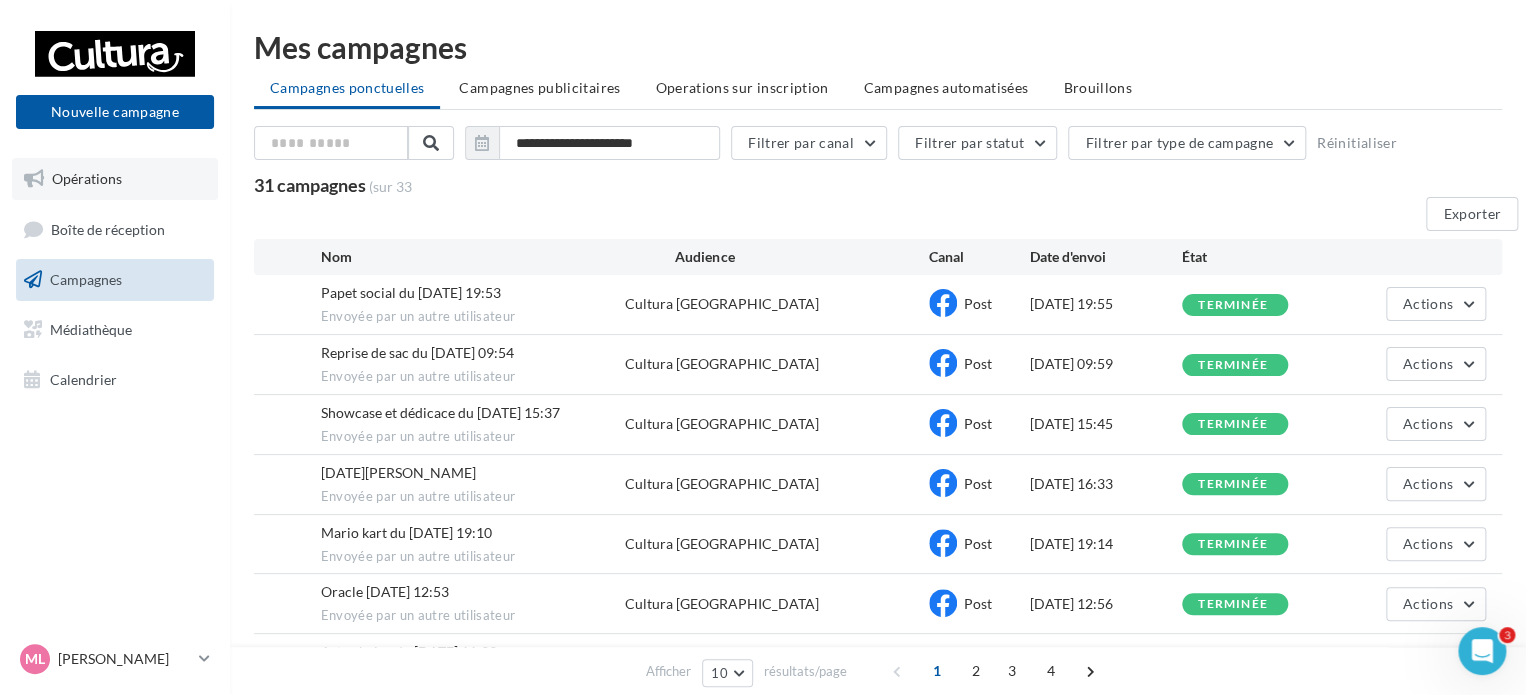 click on "Opérations" at bounding box center (115, 179) 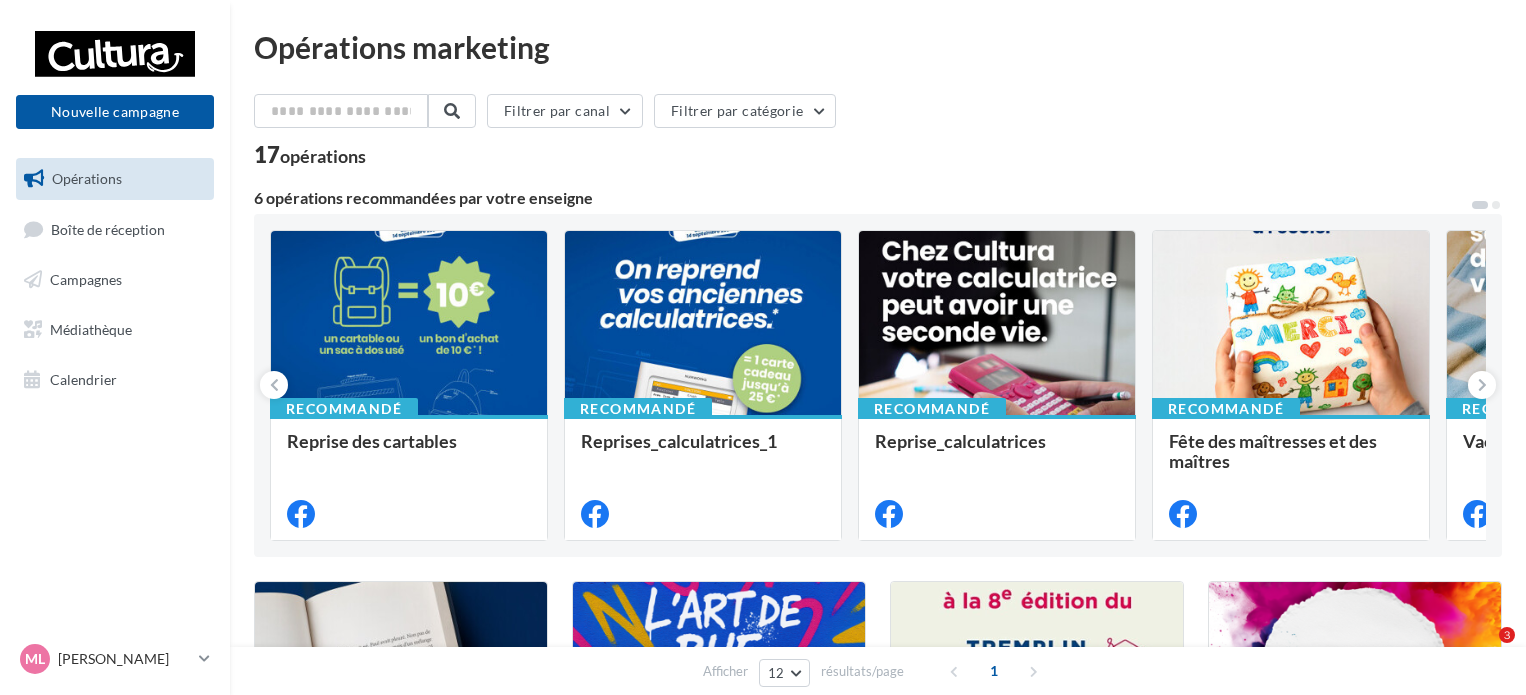scroll, scrollTop: 0, scrollLeft: 0, axis: both 